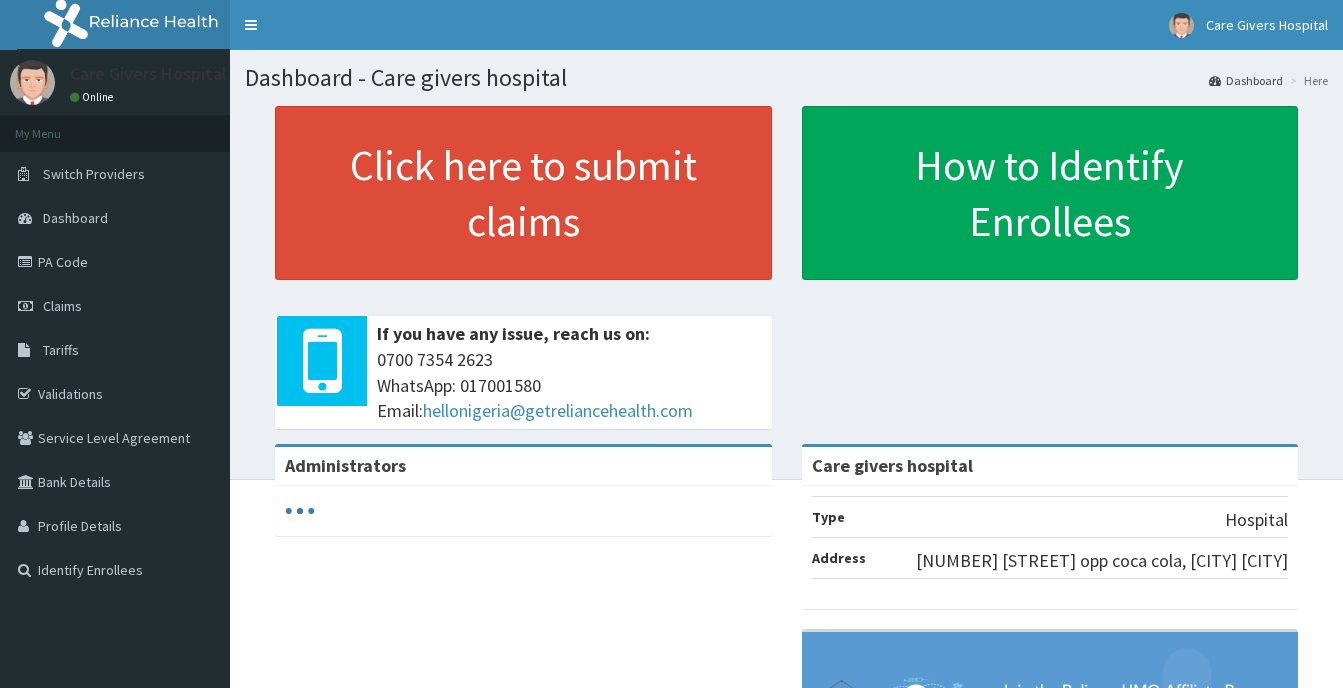 scroll, scrollTop: 0, scrollLeft: 0, axis: both 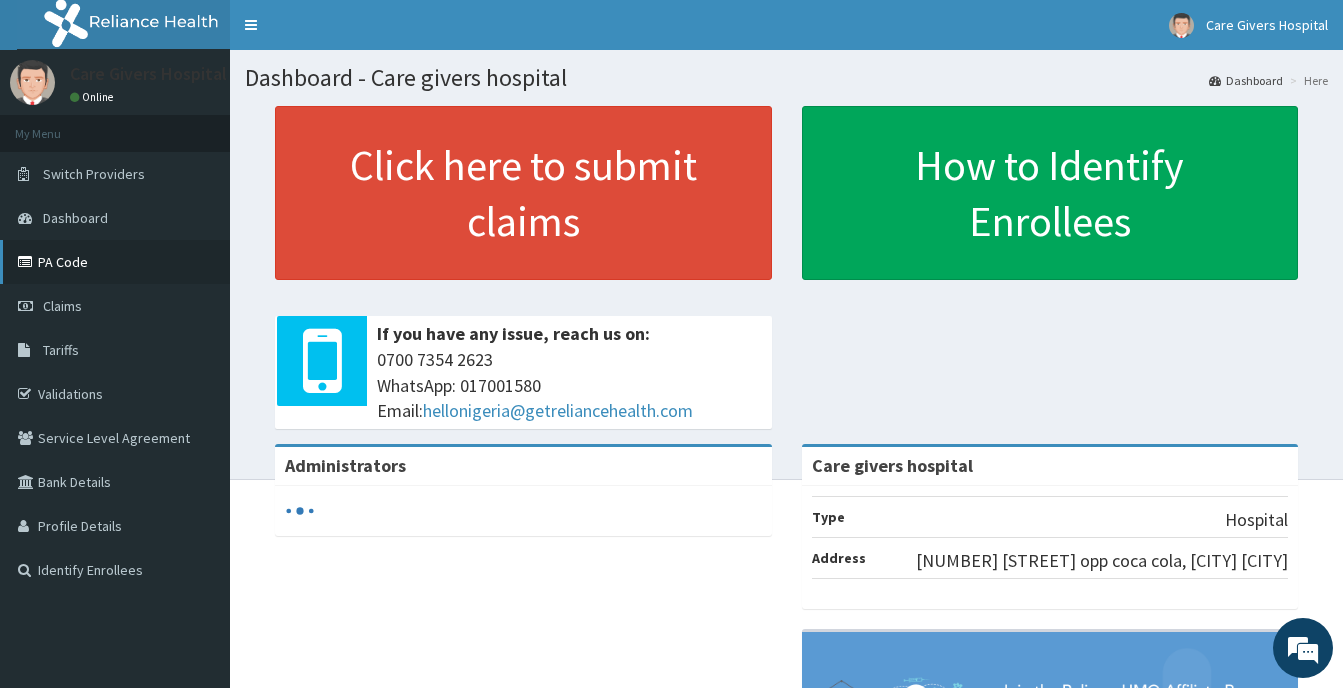 click on "PA Code" at bounding box center [115, 262] 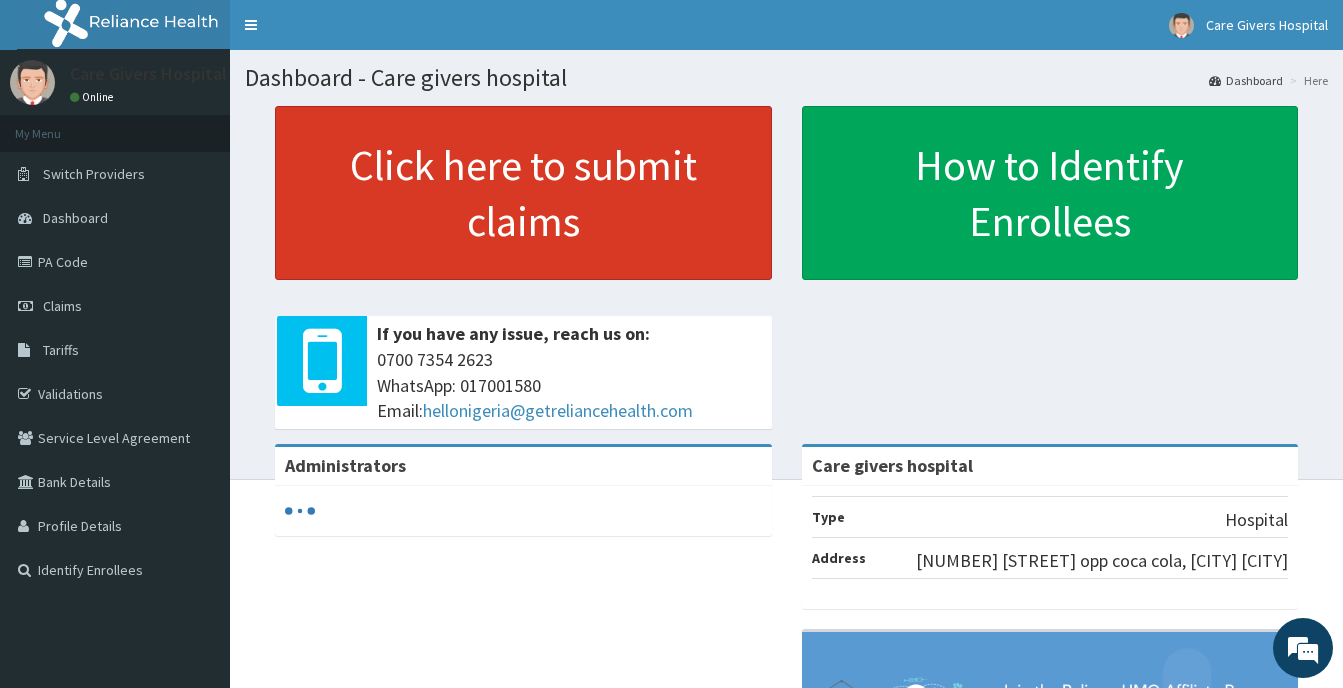 scroll, scrollTop: 0, scrollLeft: 0, axis: both 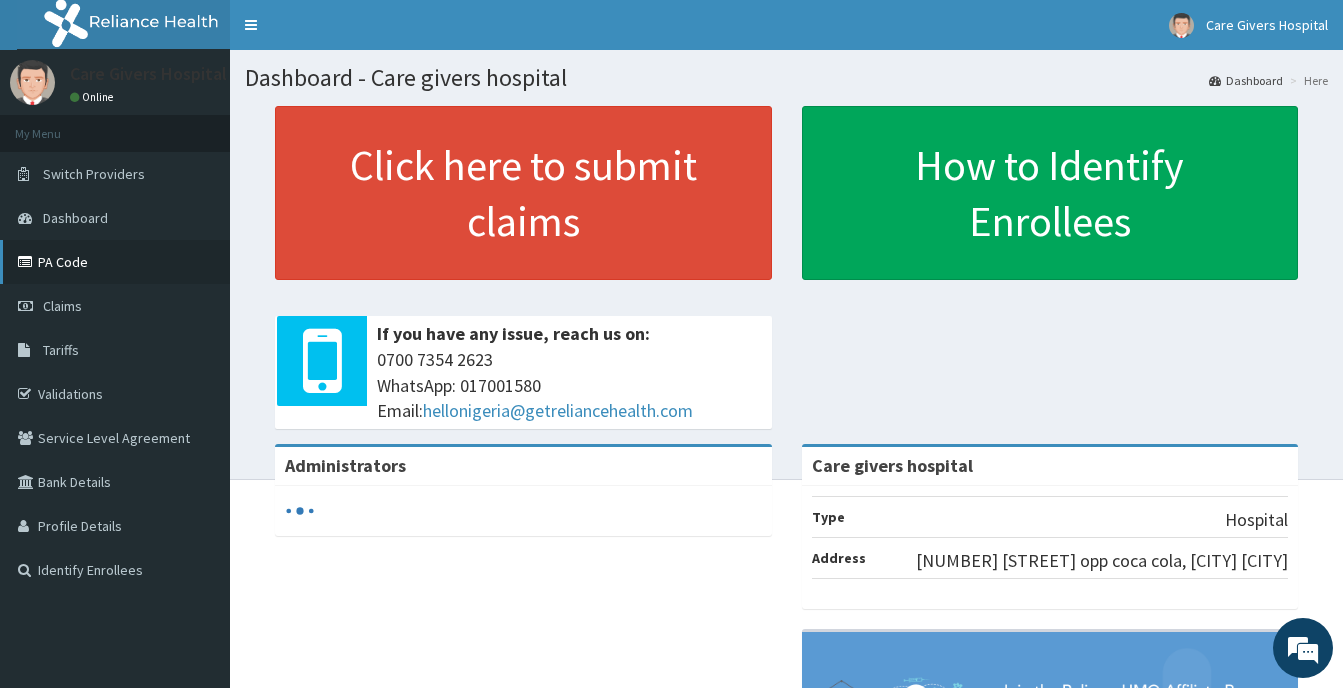 click on "PA Code" at bounding box center (115, 262) 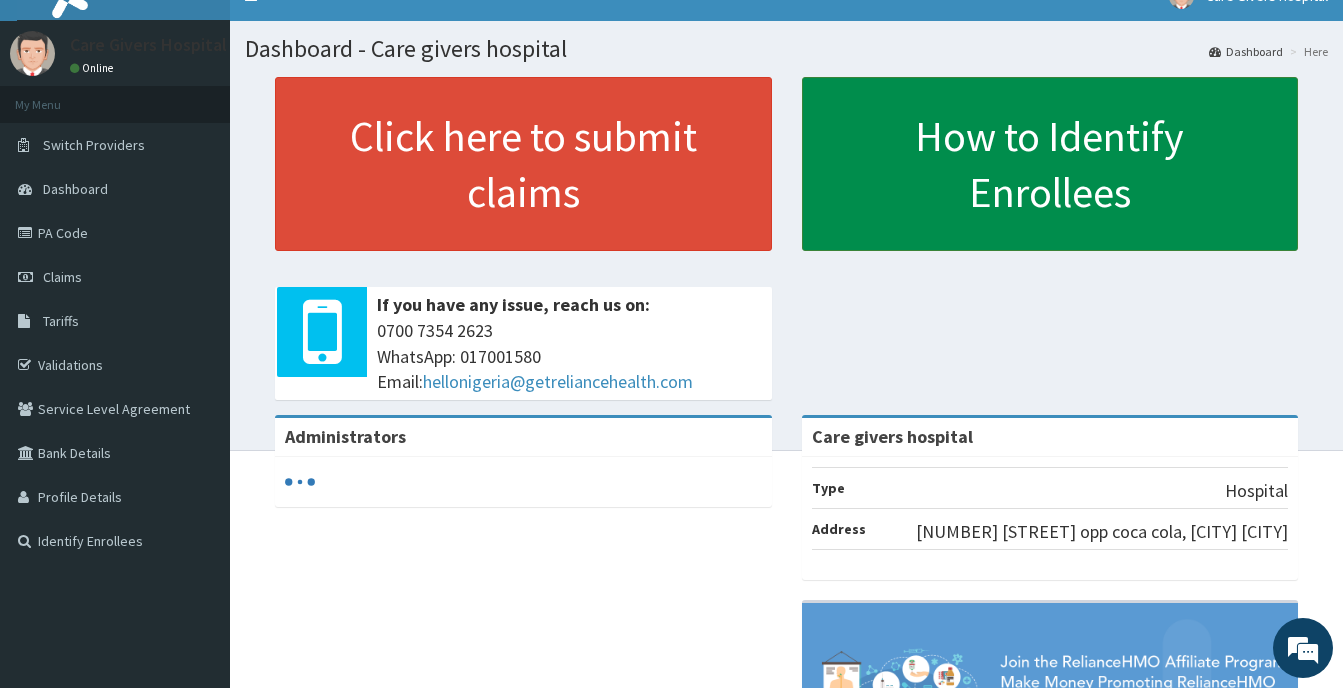 scroll, scrollTop: 0, scrollLeft: 0, axis: both 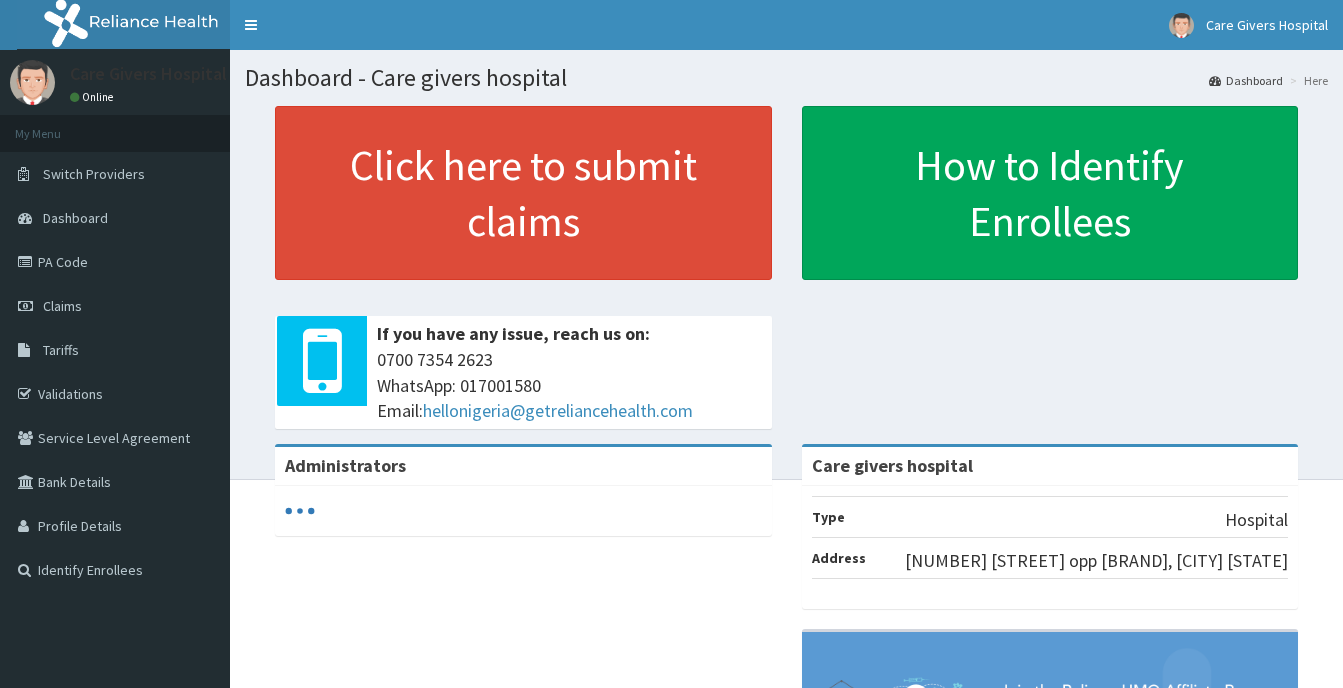 click on "Claims" at bounding box center [62, 306] 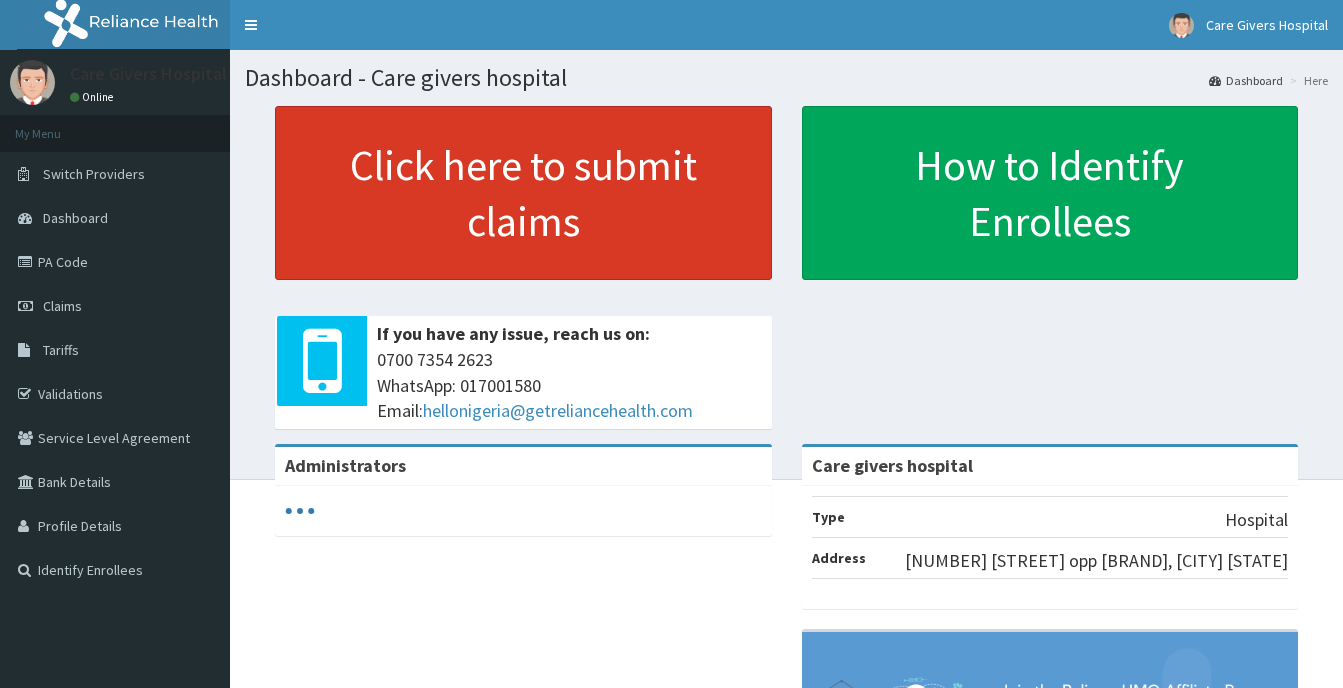 scroll, scrollTop: 0, scrollLeft: 0, axis: both 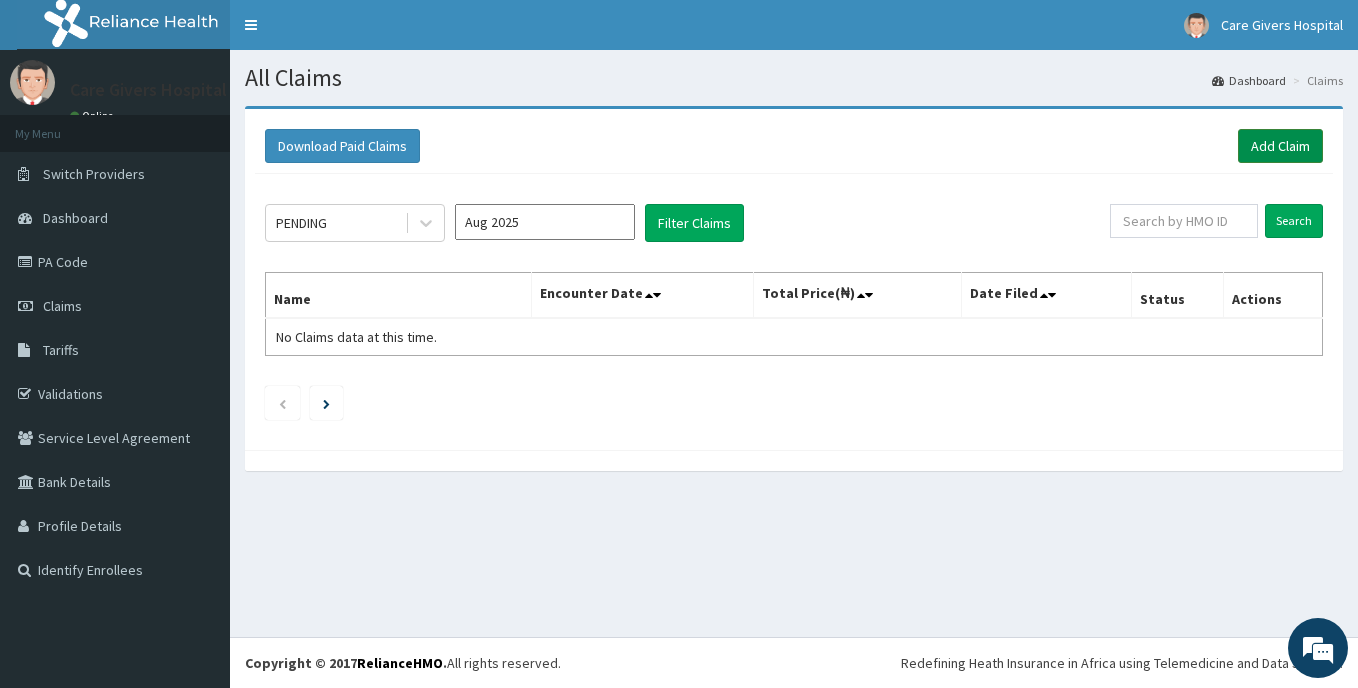 click on "Add Claim" at bounding box center (1280, 146) 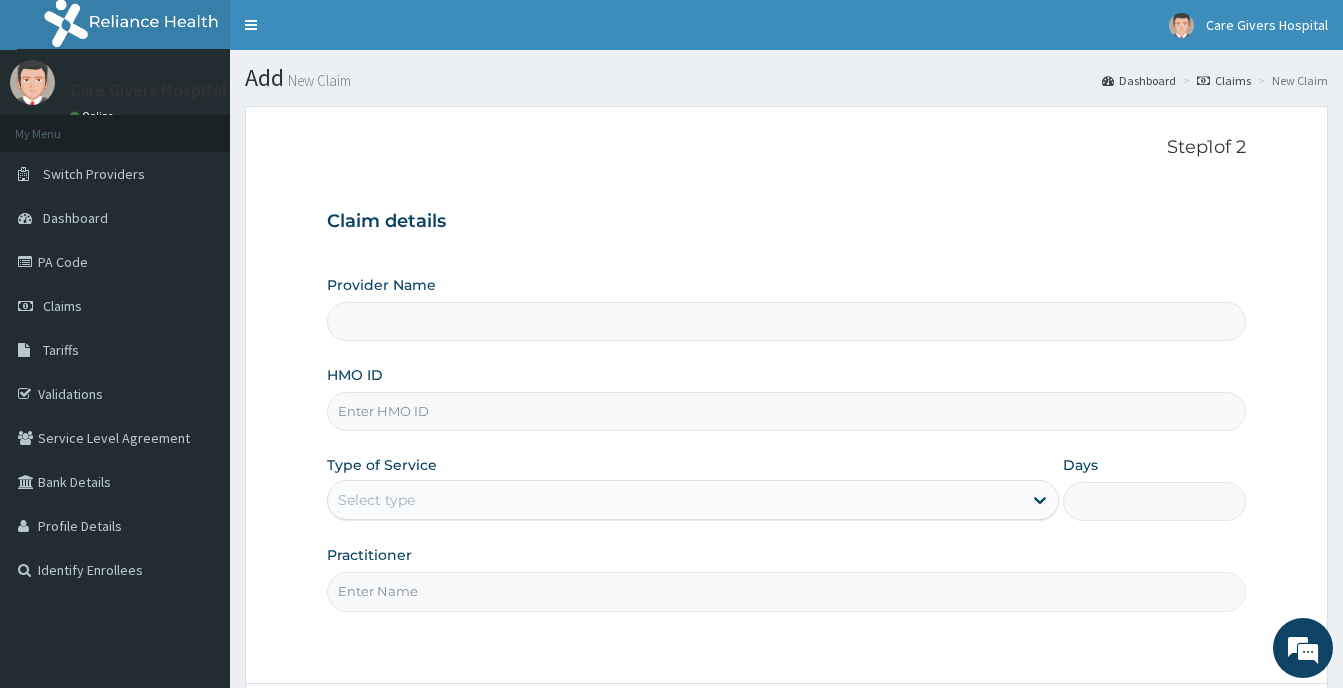 scroll, scrollTop: 0, scrollLeft: 0, axis: both 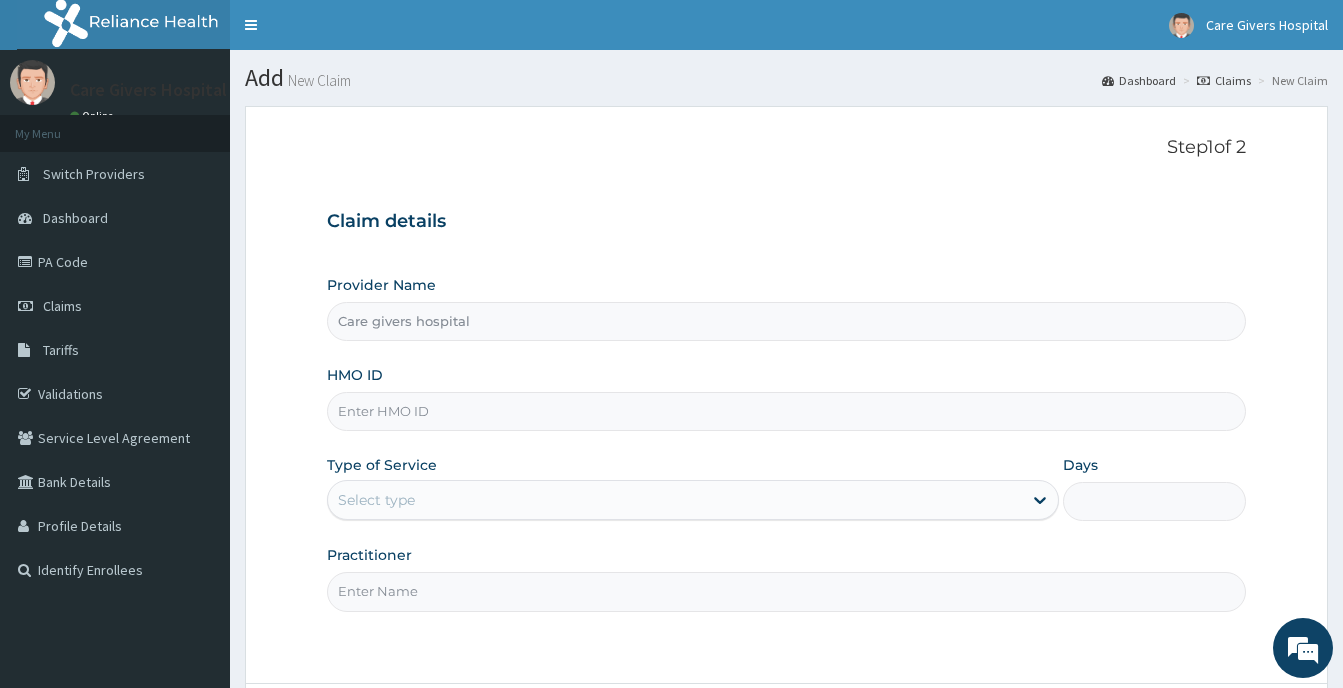 click on "HMO ID" at bounding box center (786, 411) 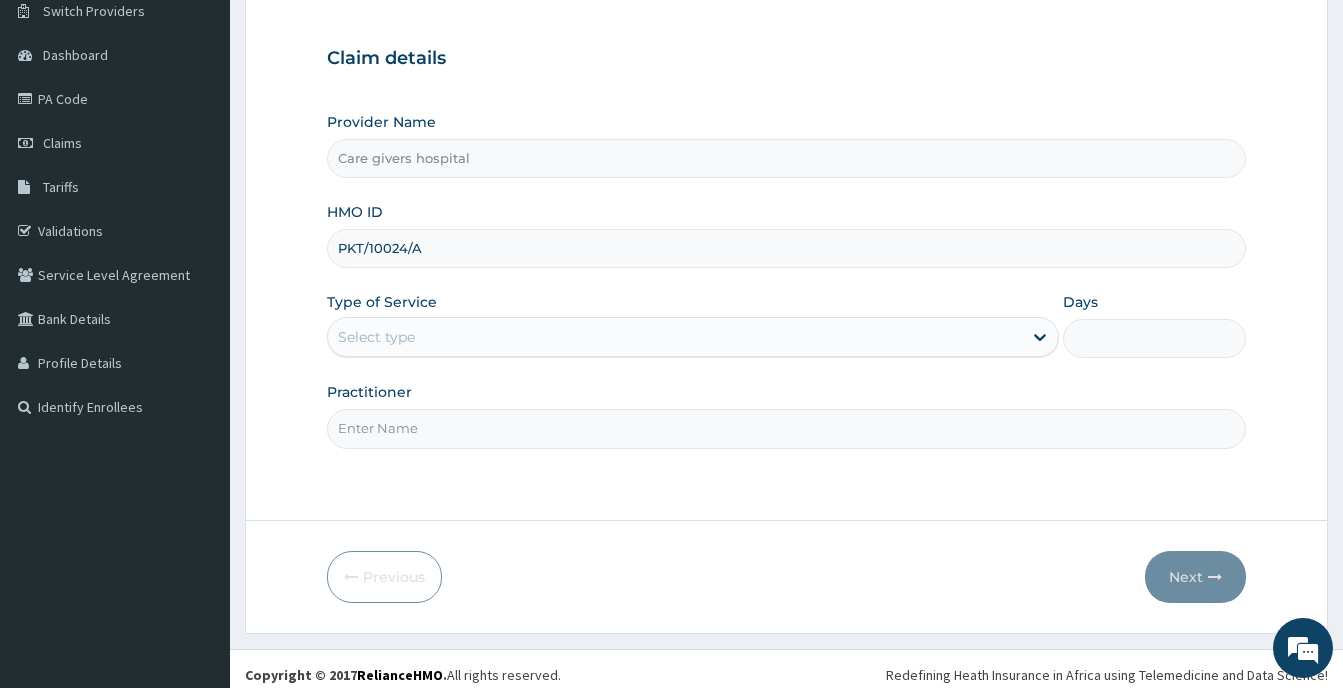 scroll, scrollTop: 175, scrollLeft: 0, axis: vertical 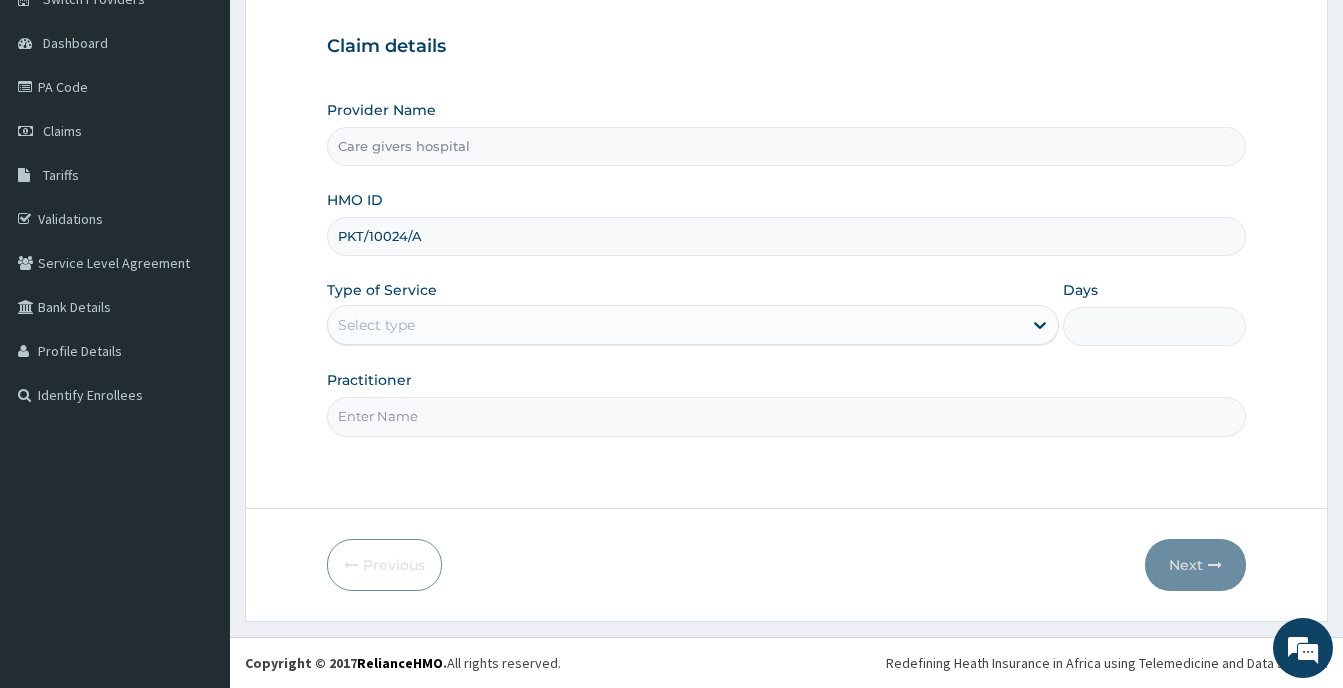 type on "PKT/10024/A" 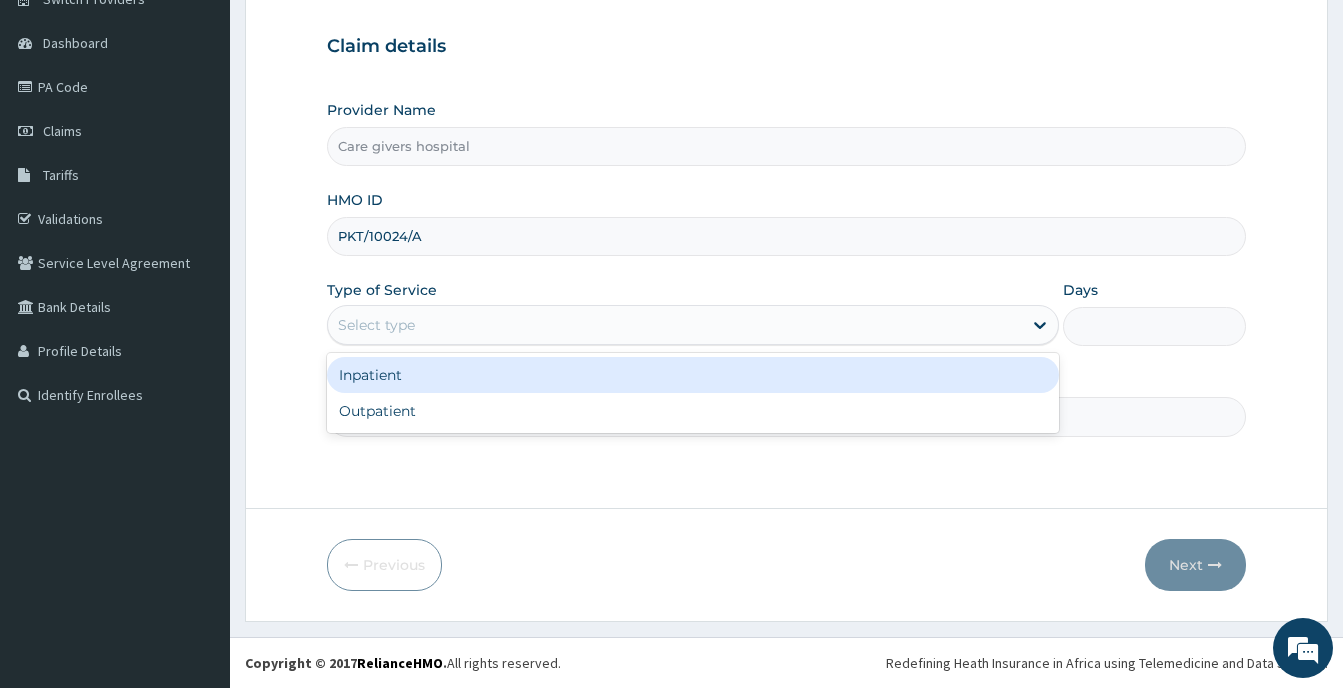 click on "Select type" at bounding box center (675, 325) 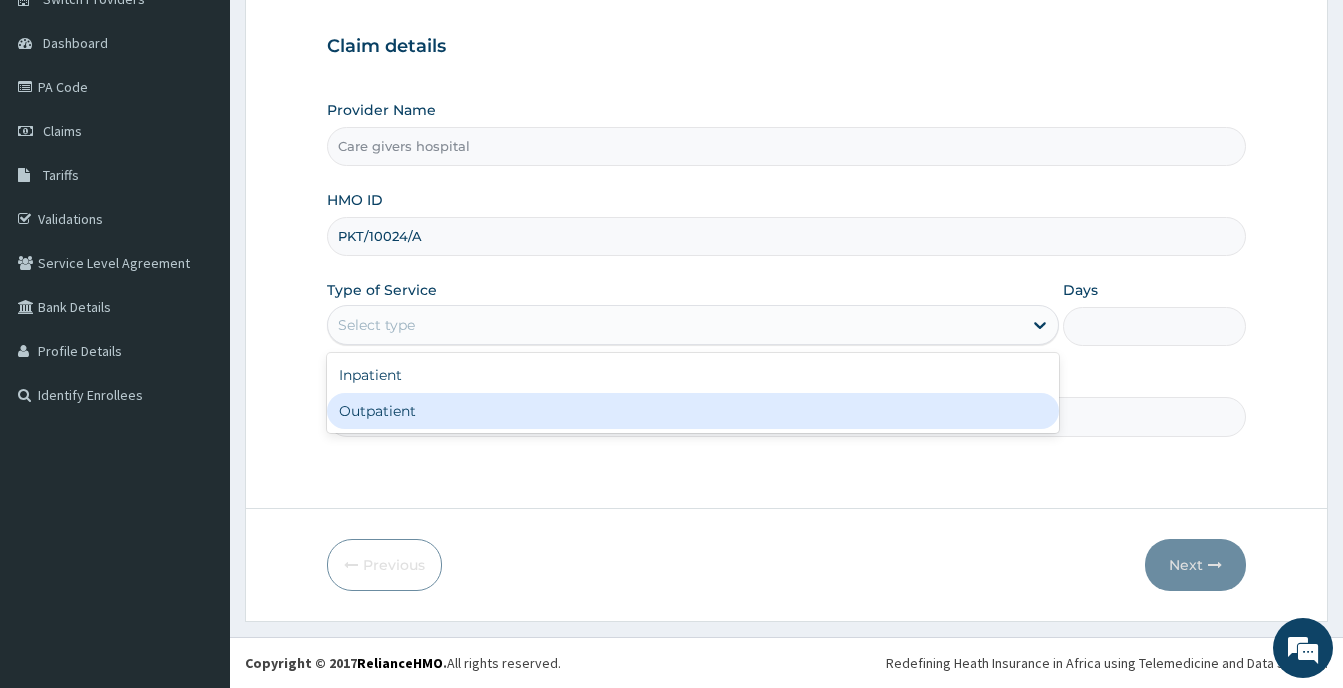 click on "Outpatient" at bounding box center (693, 411) 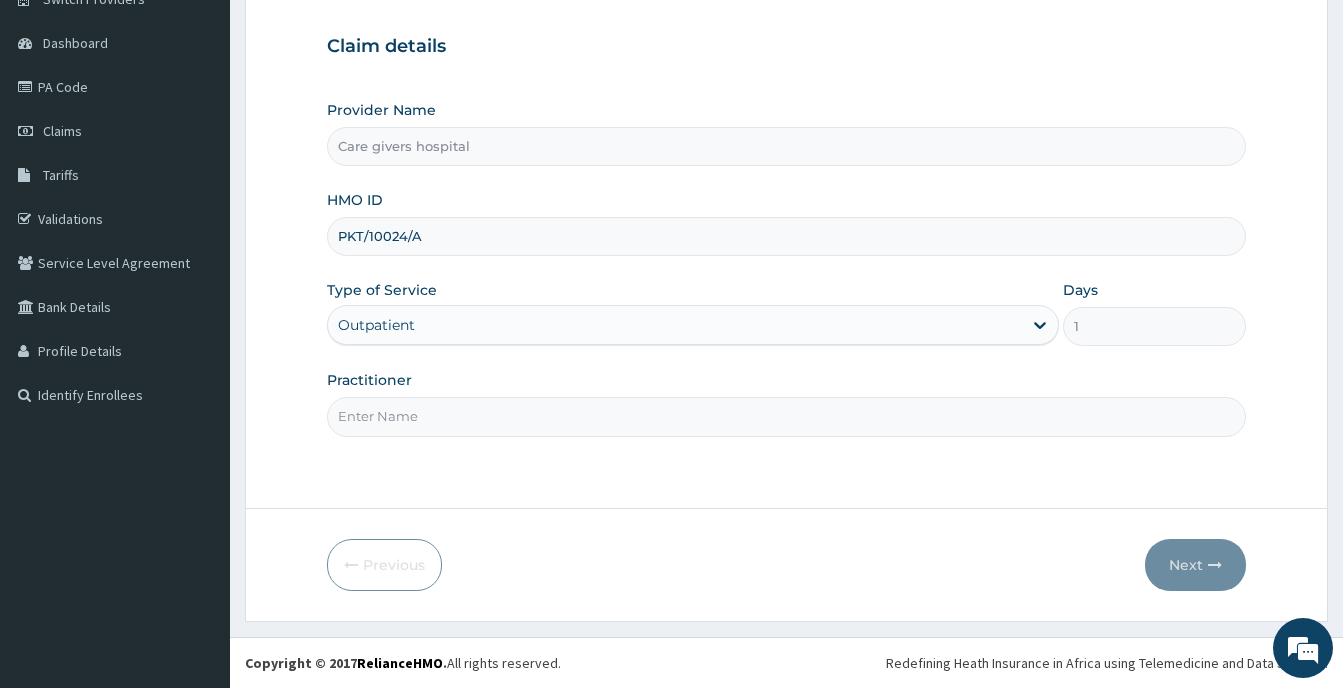 click on "Practitioner" at bounding box center (786, 416) 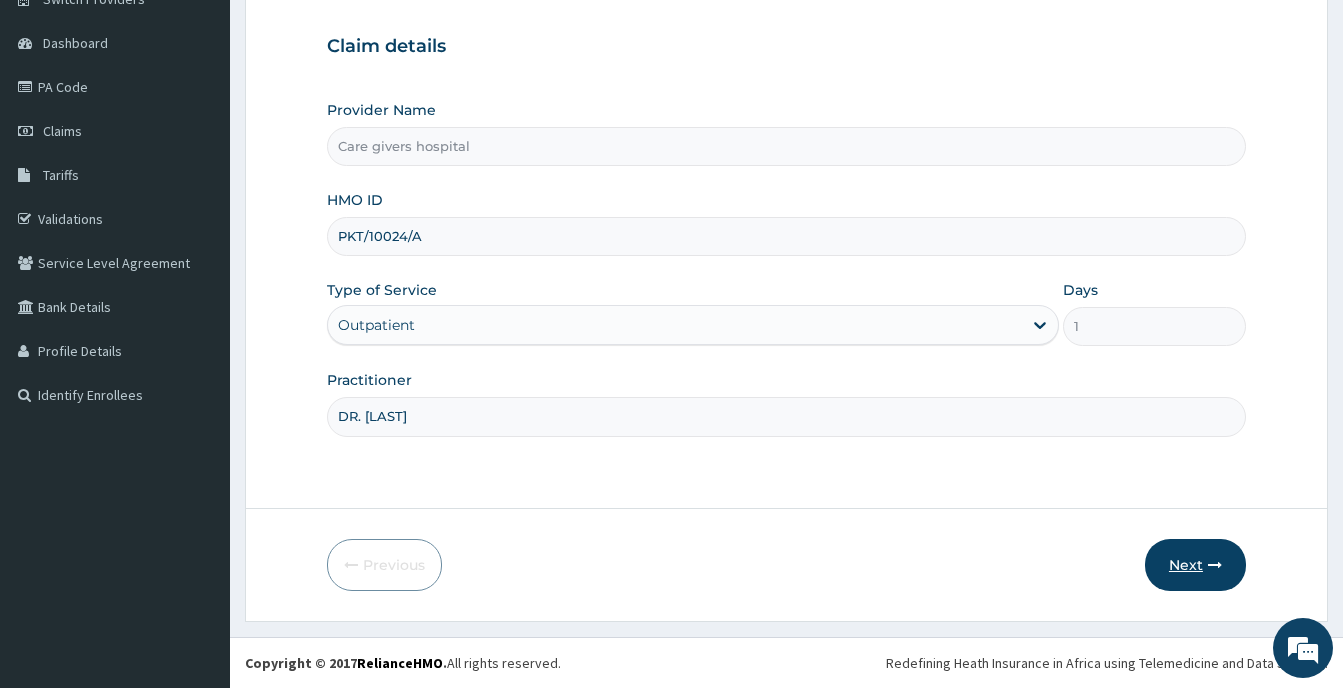 click on "Next" at bounding box center [1195, 565] 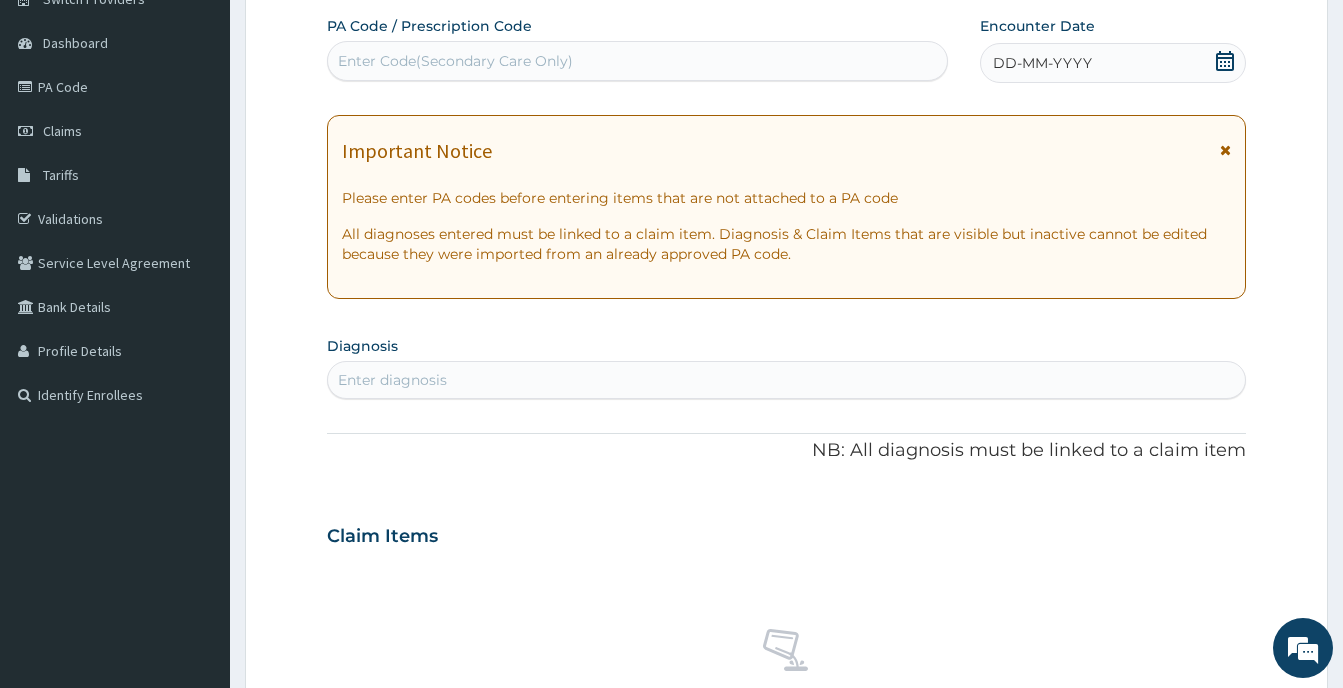 click at bounding box center (1225, 150) 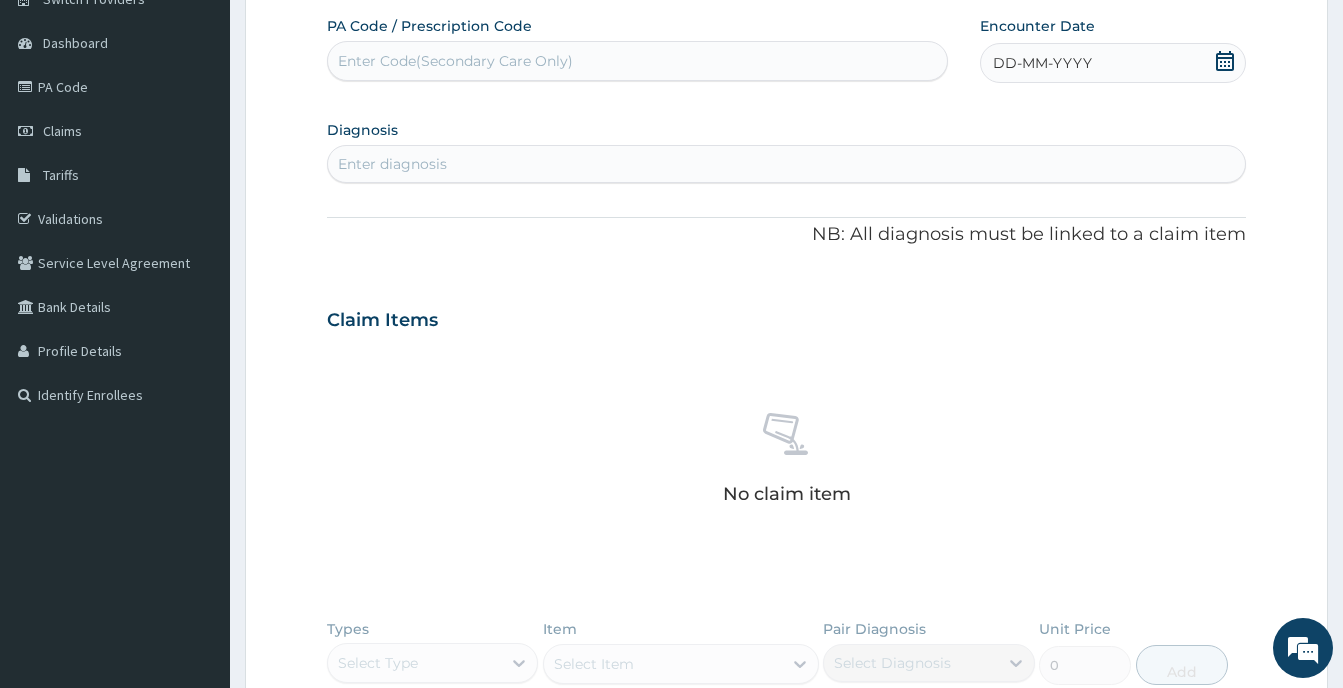 drag, startPoint x: 715, startPoint y: 58, endPoint x: 618, endPoint y: 67, distance: 97.41663 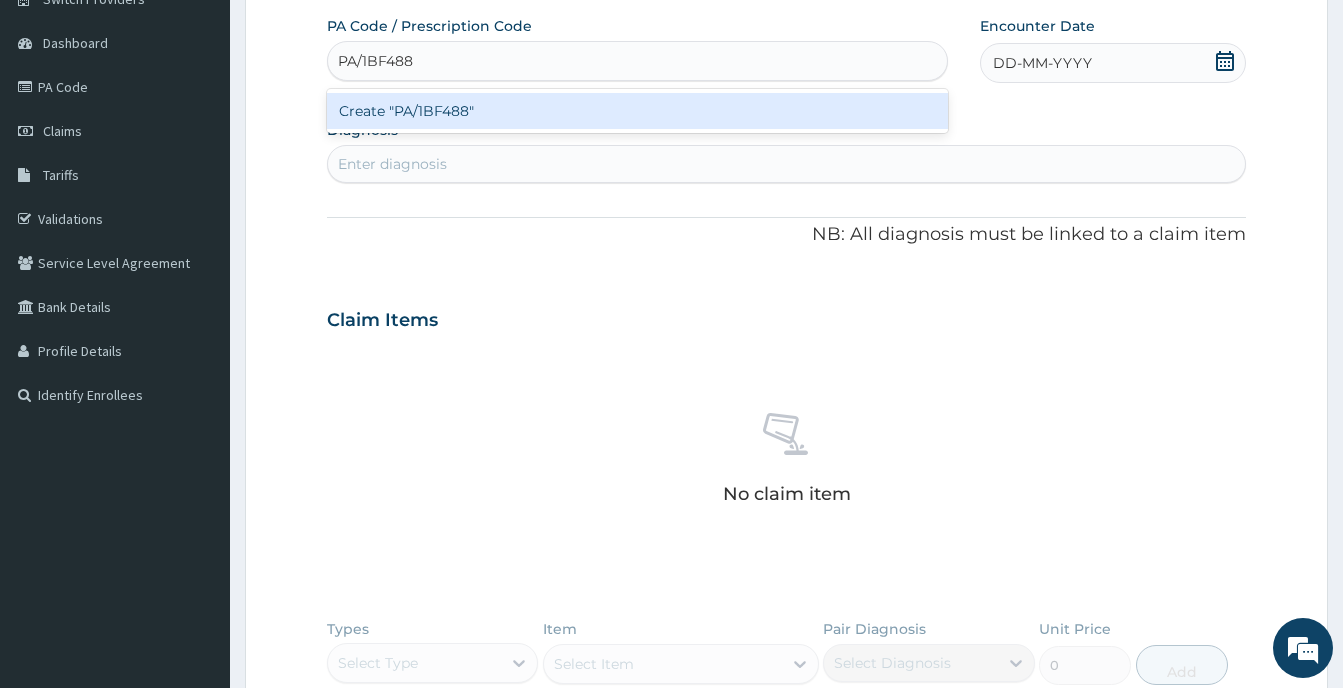 click on "Create "PA/1BF488"" at bounding box center (637, 111) 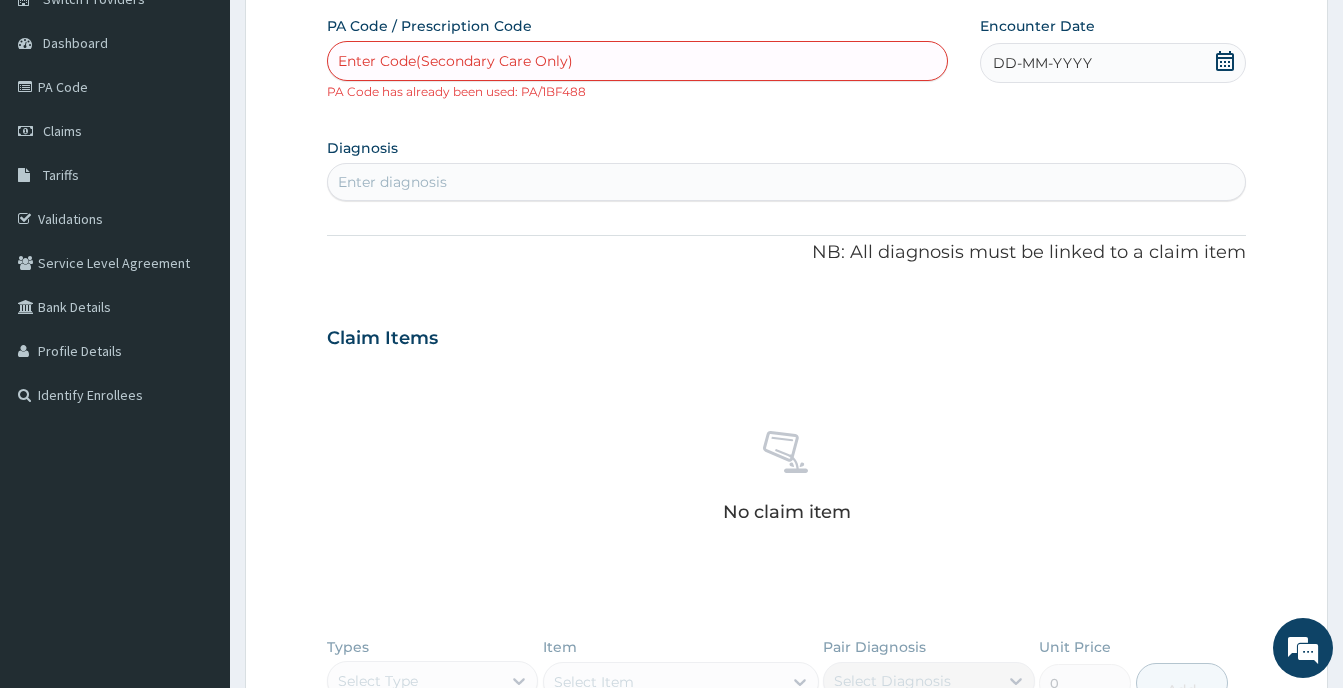 click on "Enter Code(Secondary Care Only)" at bounding box center (637, 61) 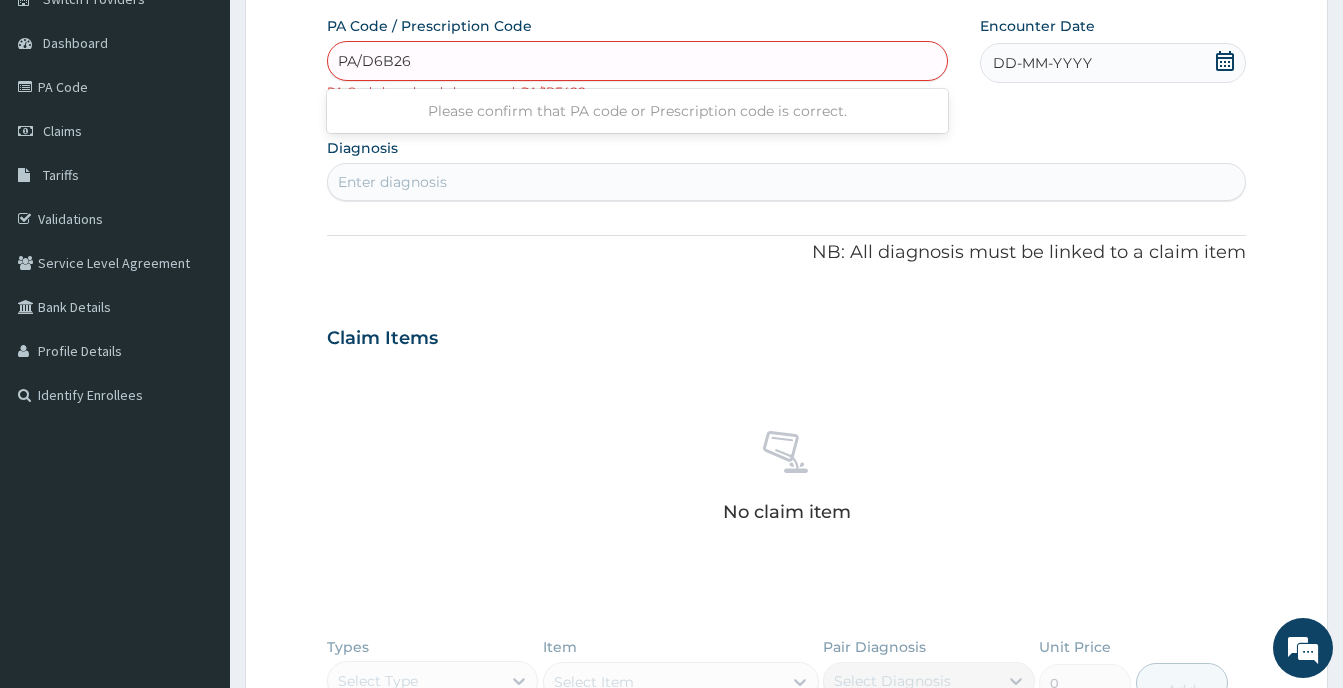 type on "PA/D6B26F" 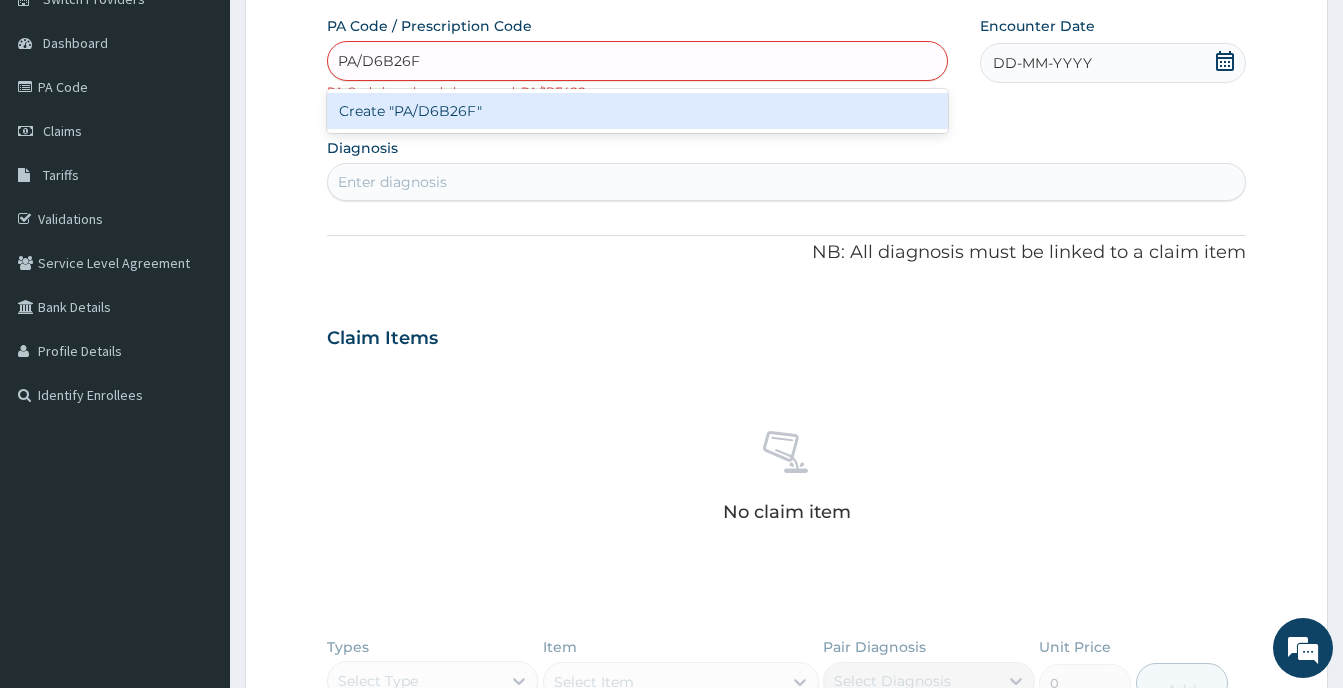 click on "Create "PA/D6B26F"" at bounding box center (637, 111) 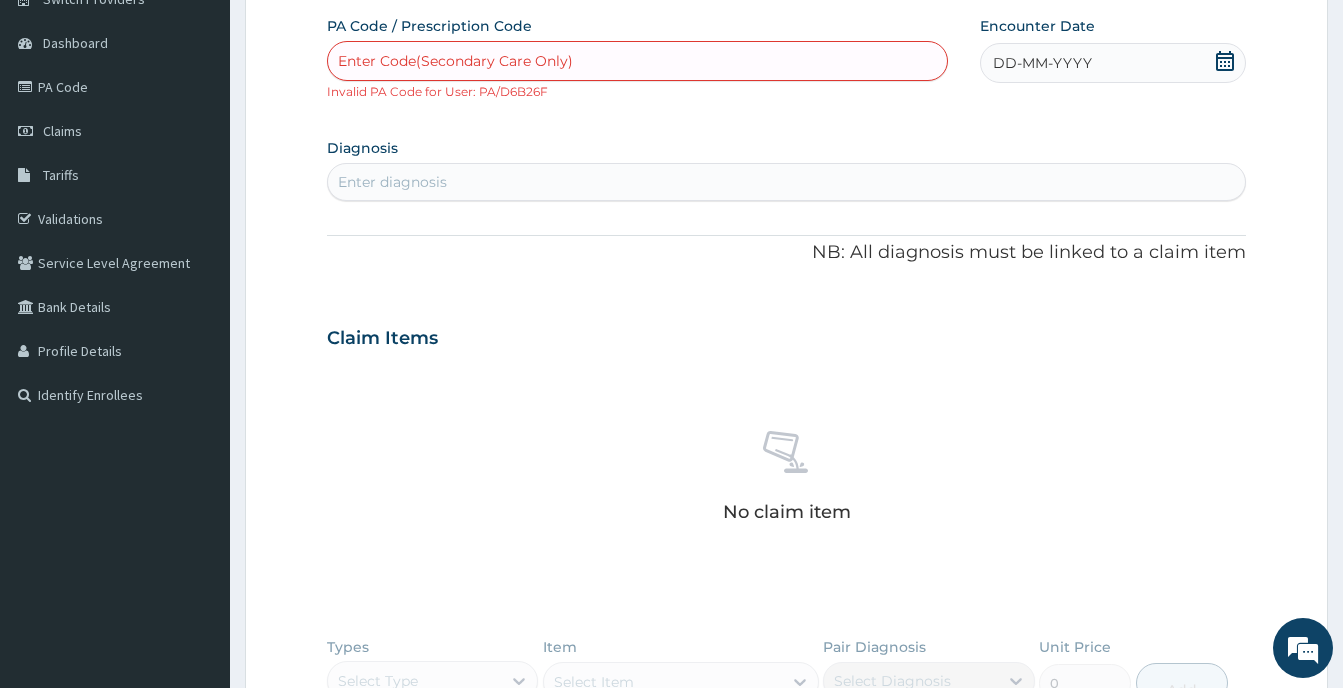 click on "Enter diagnosis" at bounding box center (786, 182) 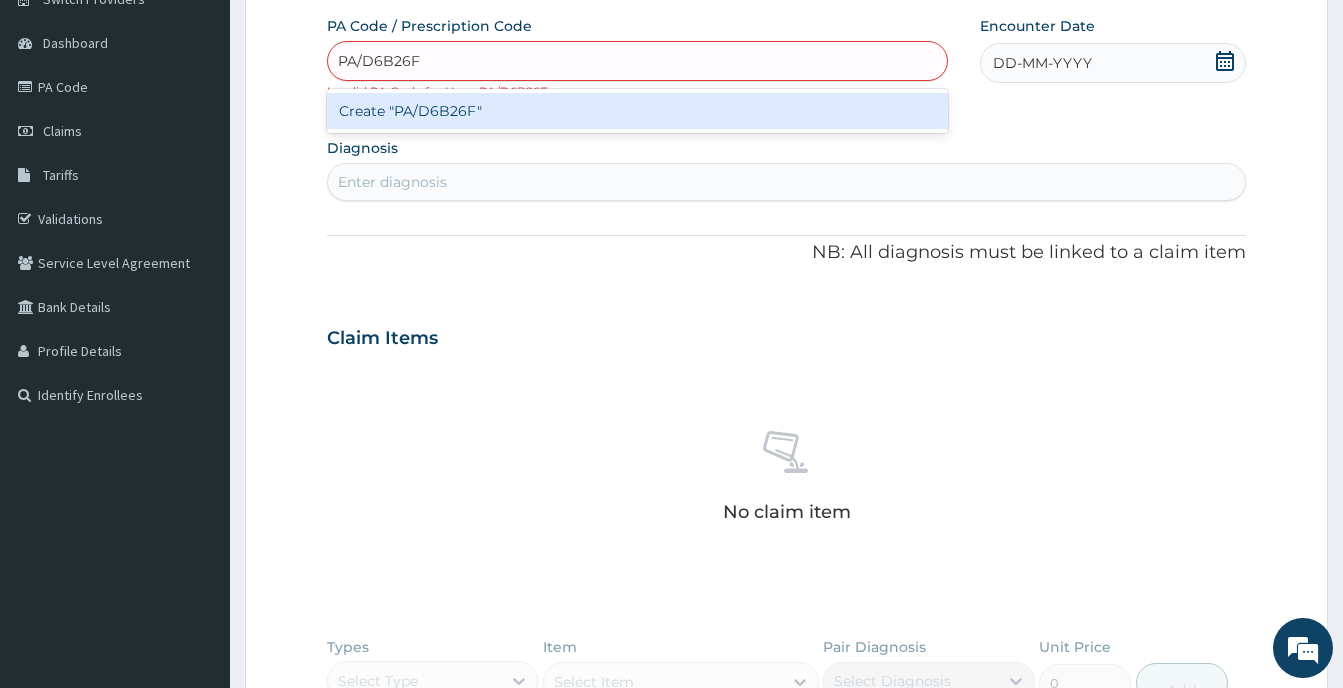 click on "Create "PA/D6B26F"" at bounding box center [637, 111] 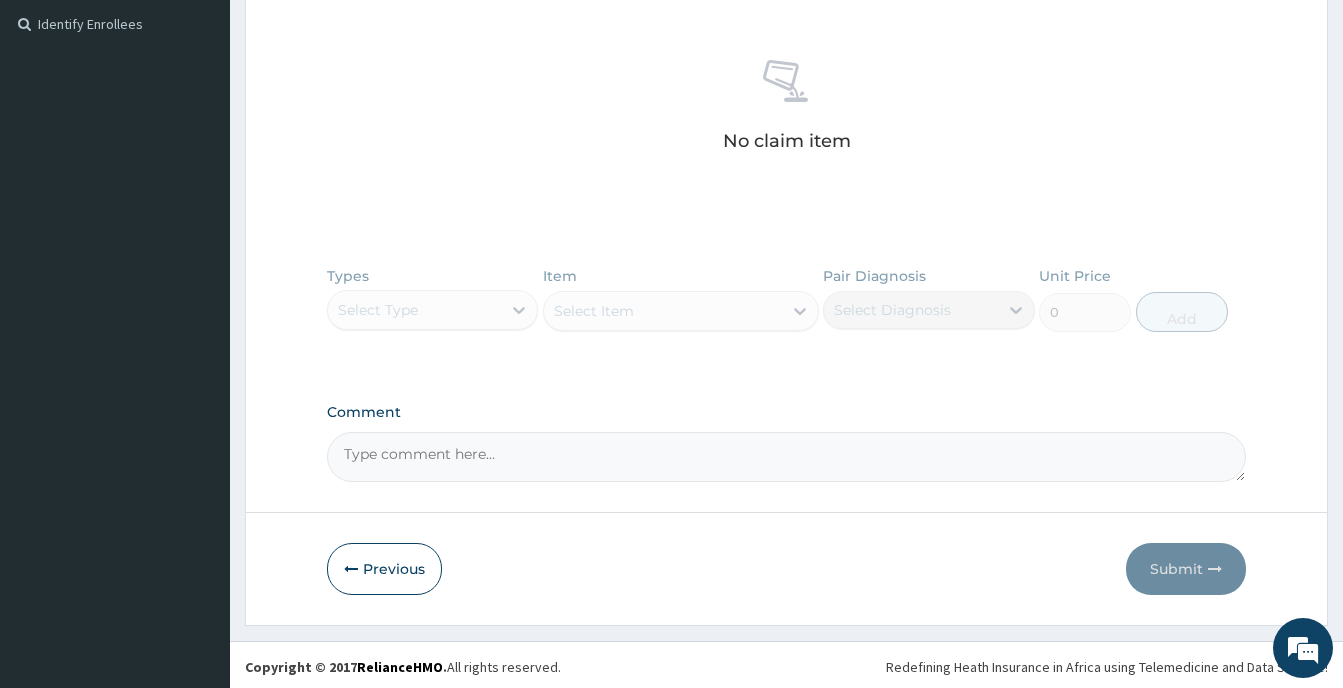 scroll, scrollTop: 550, scrollLeft: 0, axis: vertical 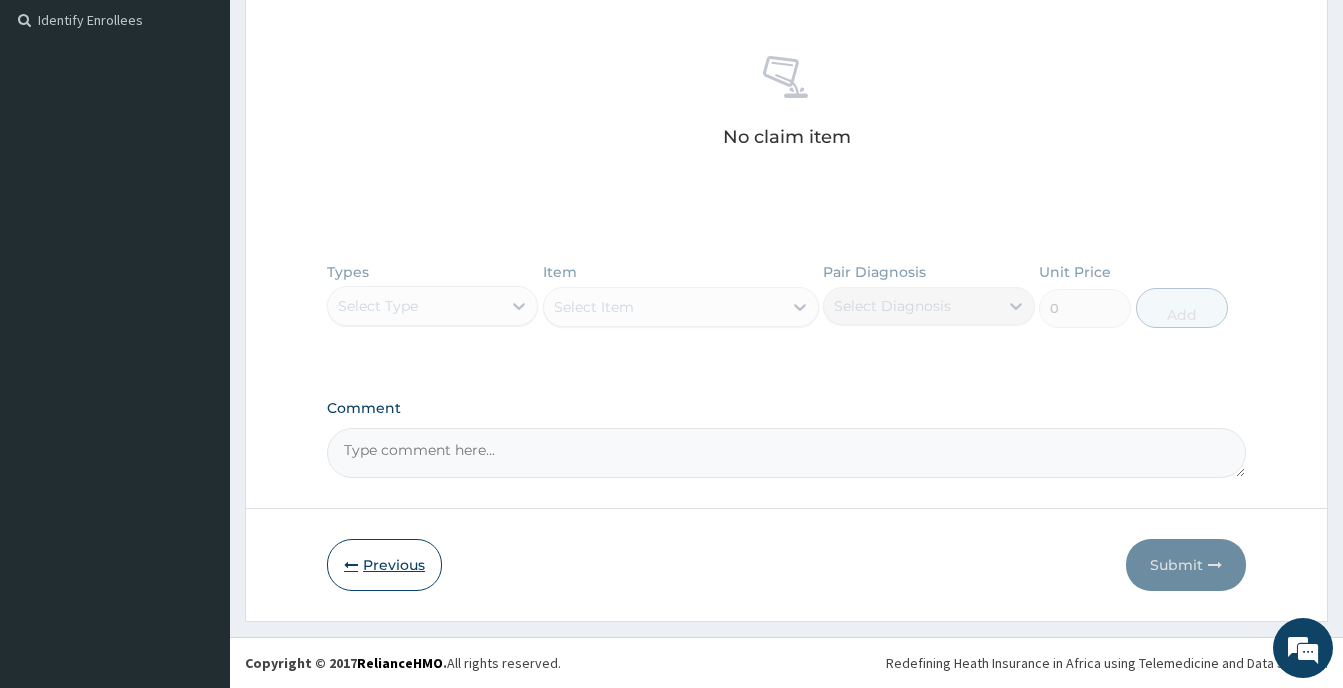 click on "Previous" at bounding box center [384, 565] 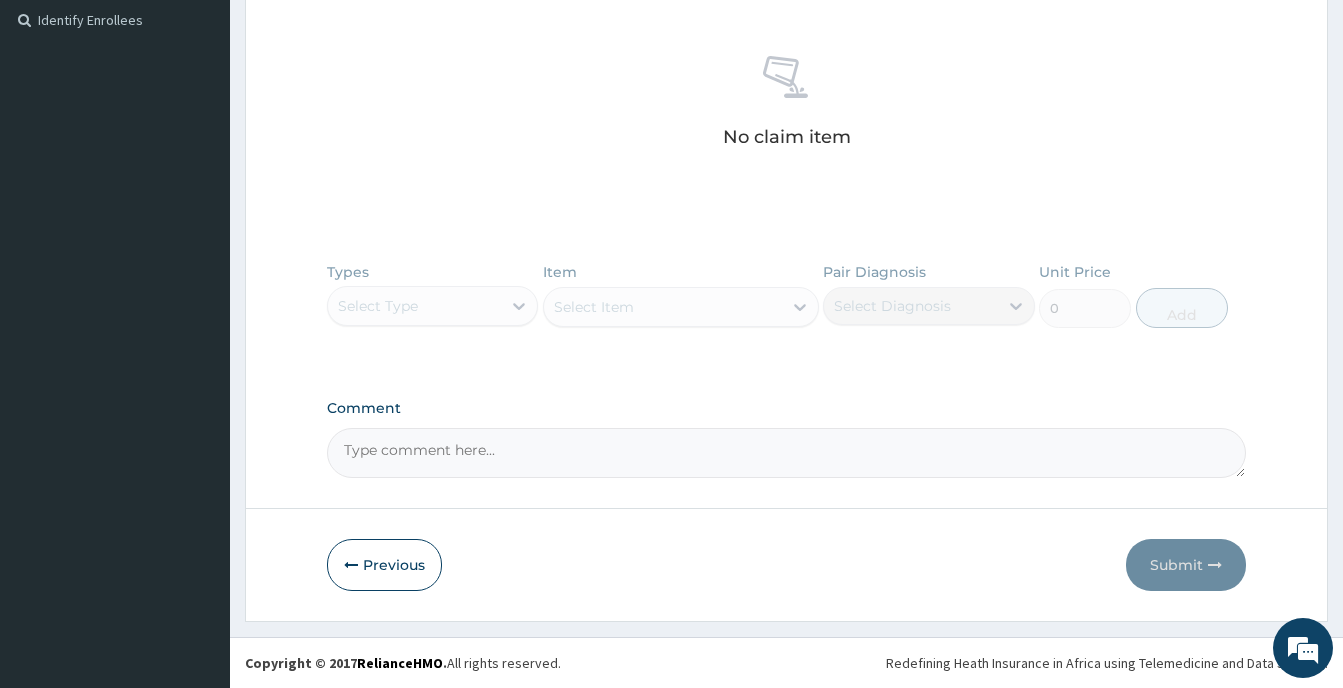 scroll, scrollTop: 175, scrollLeft: 0, axis: vertical 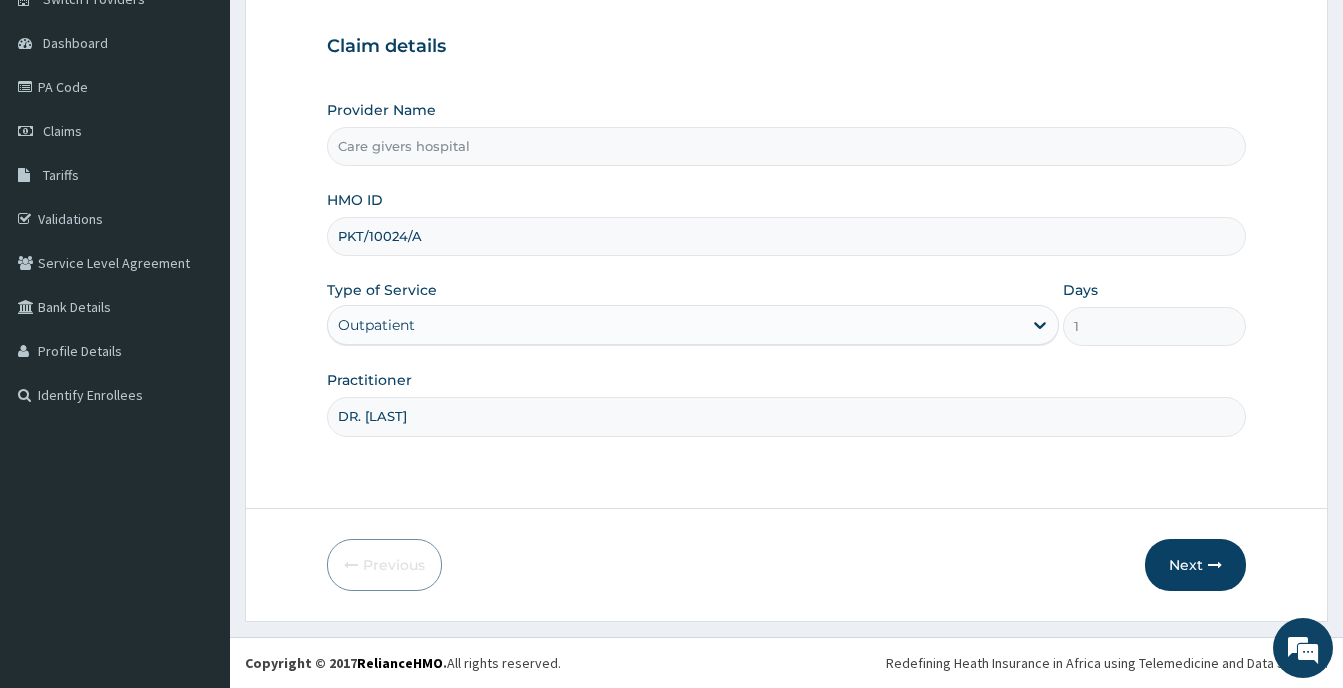 drag, startPoint x: 441, startPoint y: 239, endPoint x: 278, endPoint y: 225, distance: 163.60013 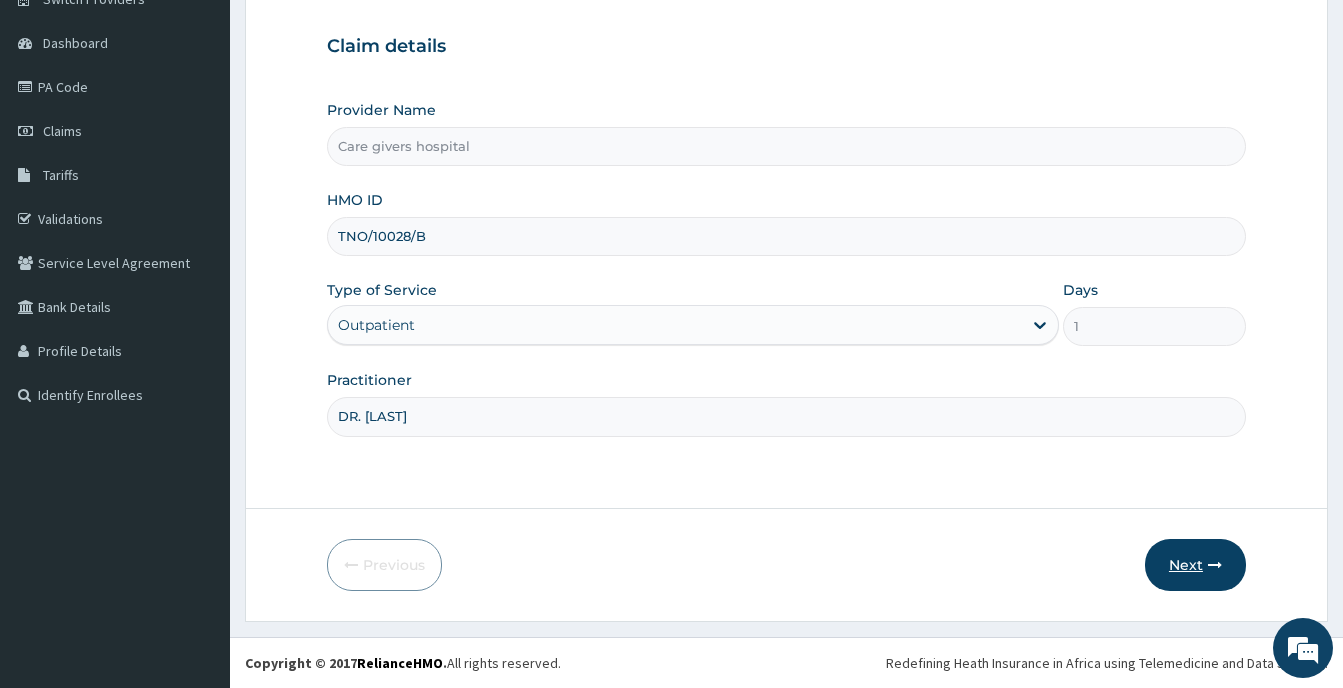 type on "TNO/10028/B" 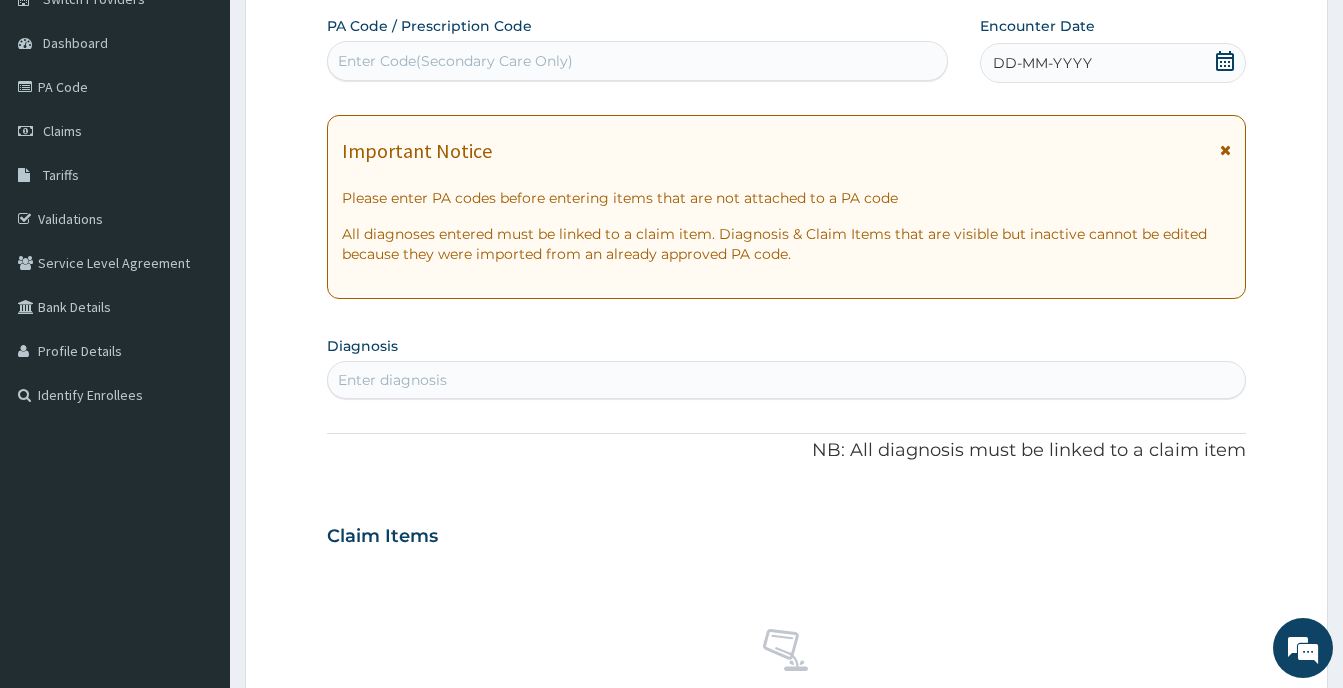 click on "Enter Code(Secondary Care Only)" at bounding box center (637, 61) 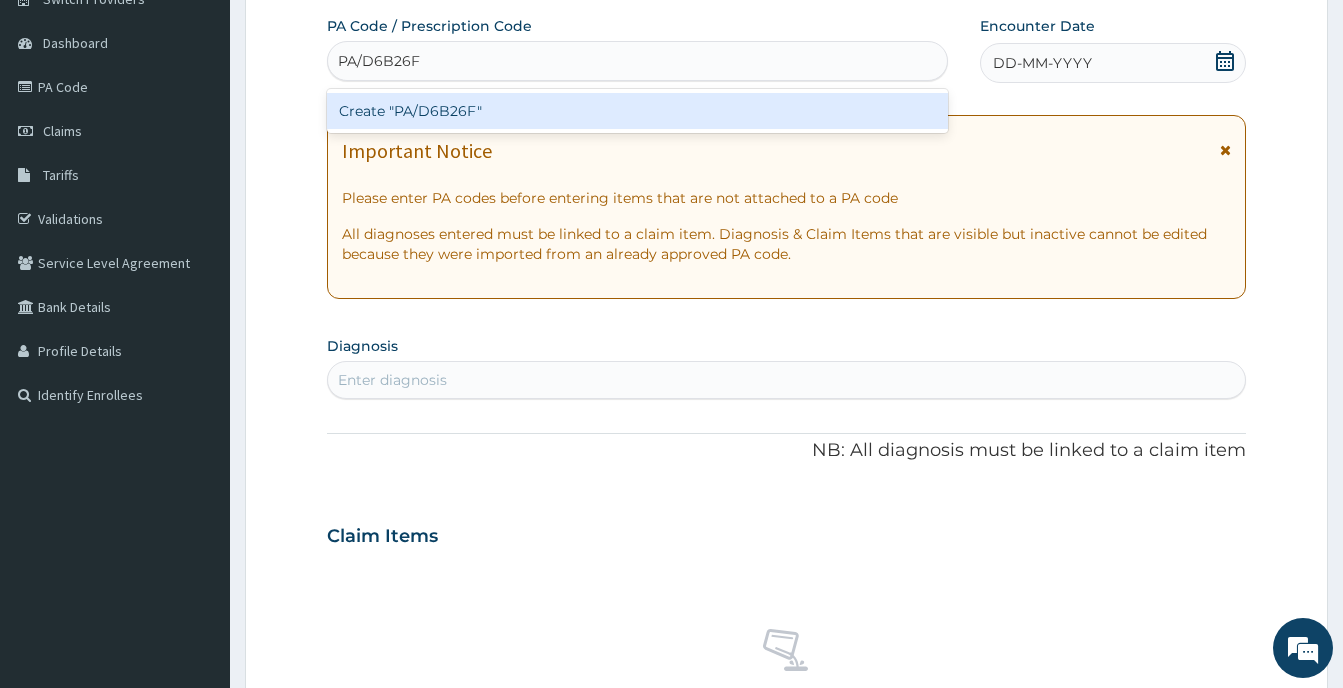 click on "Create "PA/D6B26F"" at bounding box center [637, 111] 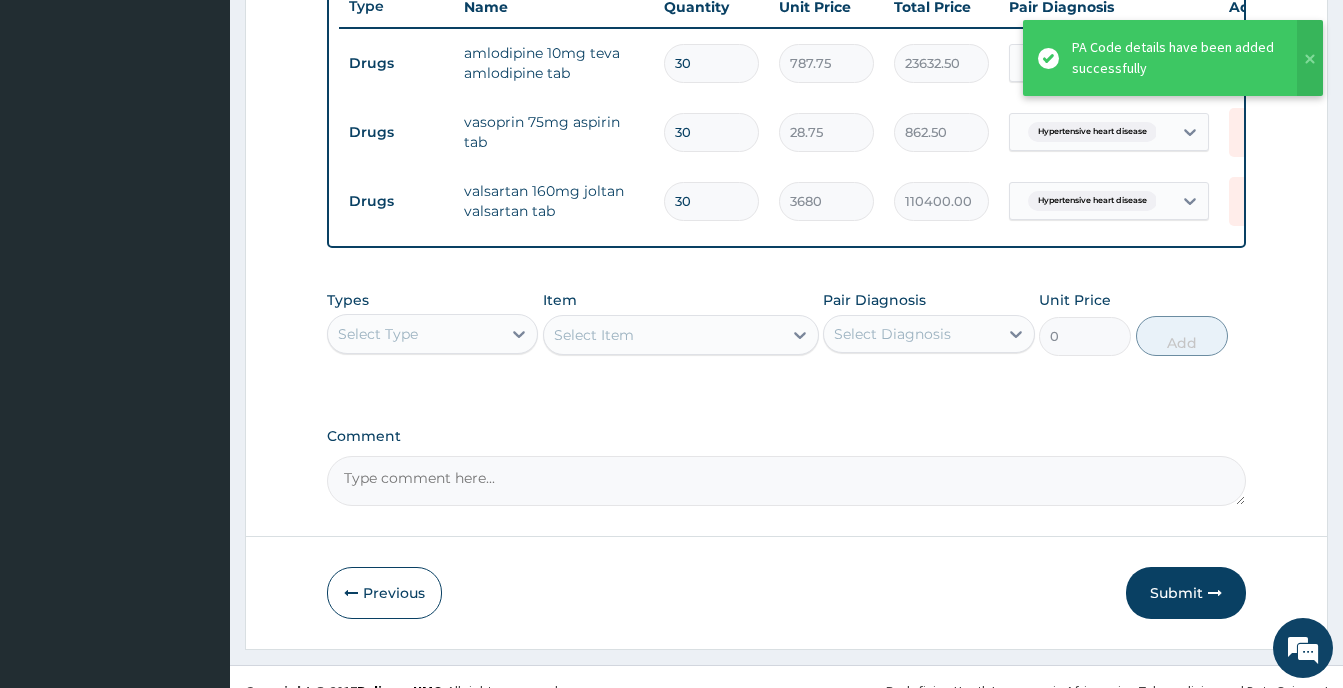 scroll, scrollTop: 812, scrollLeft: 0, axis: vertical 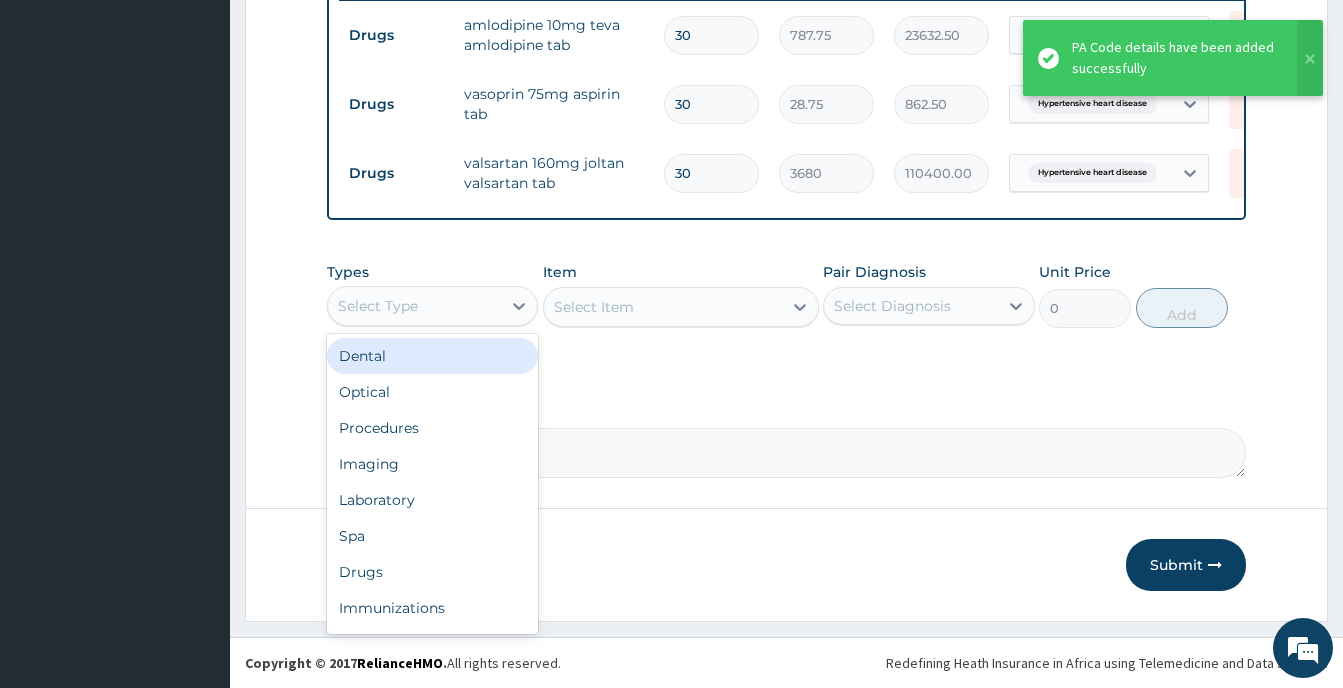 click on "Select Type" at bounding box center [414, 306] 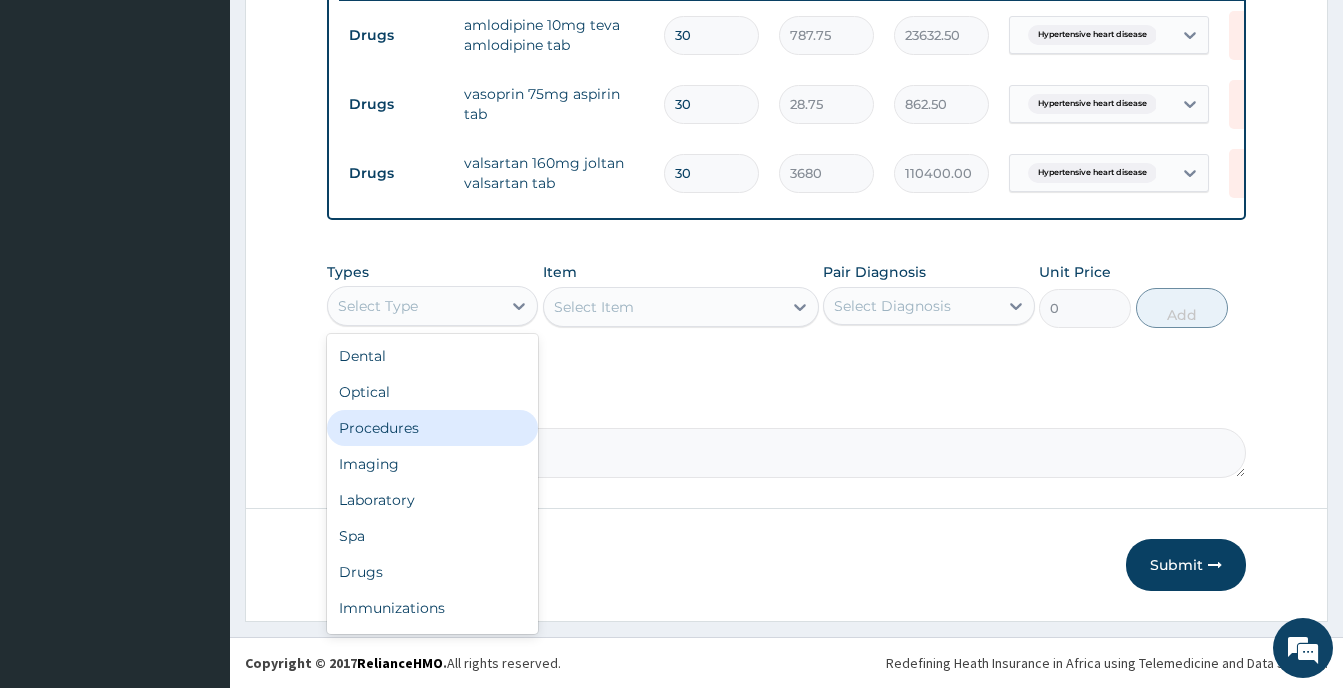 click on "Procedures" at bounding box center [432, 428] 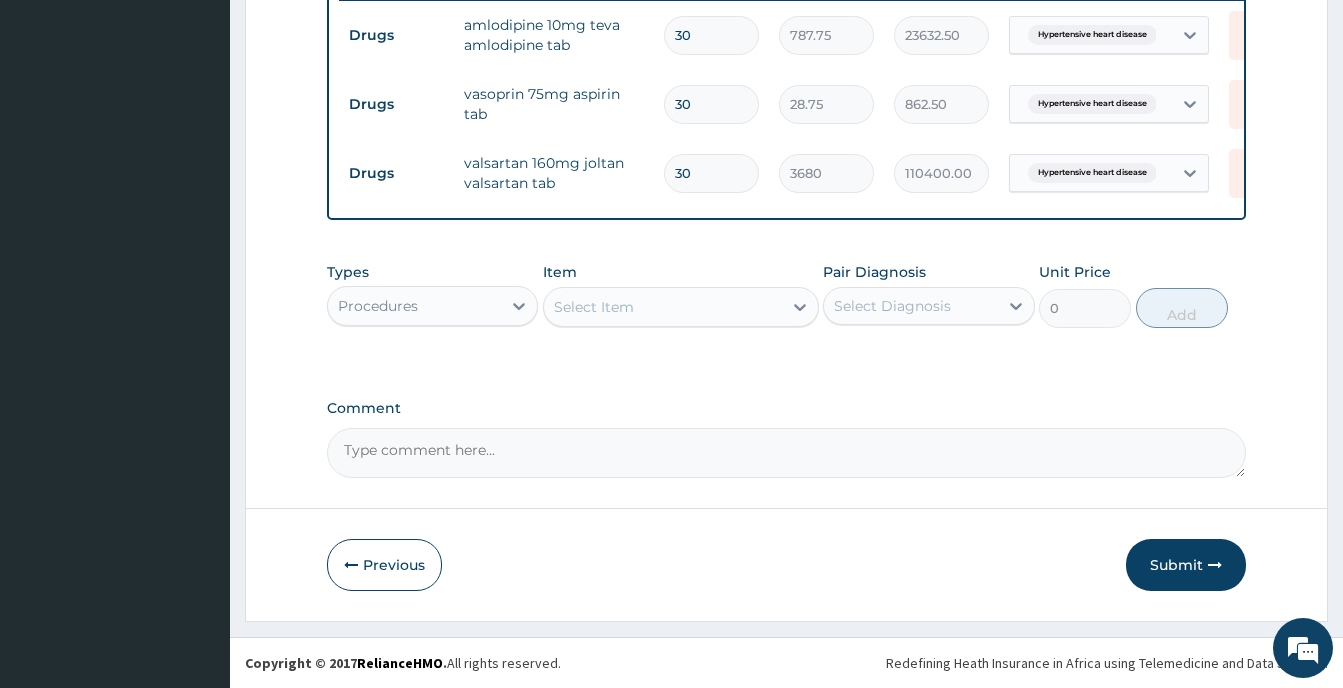 click on "Select Item" at bounding box center [663, 307] 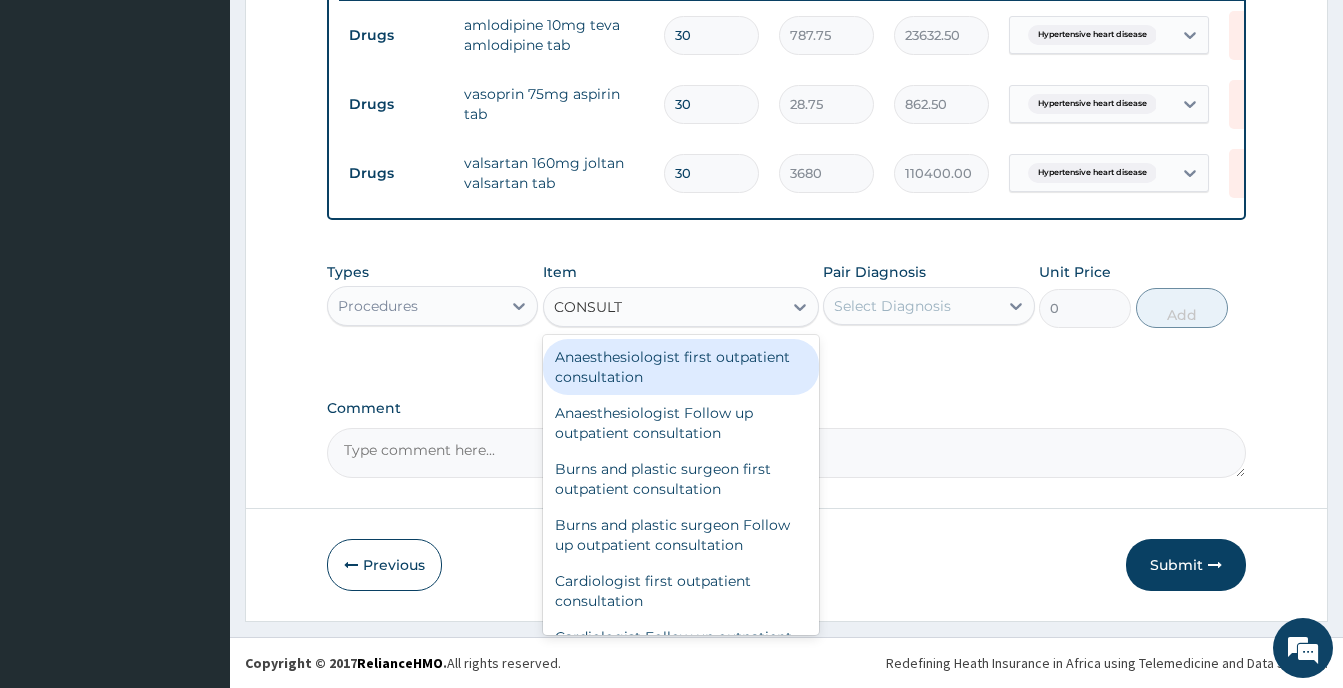 type on "CONSULTA" 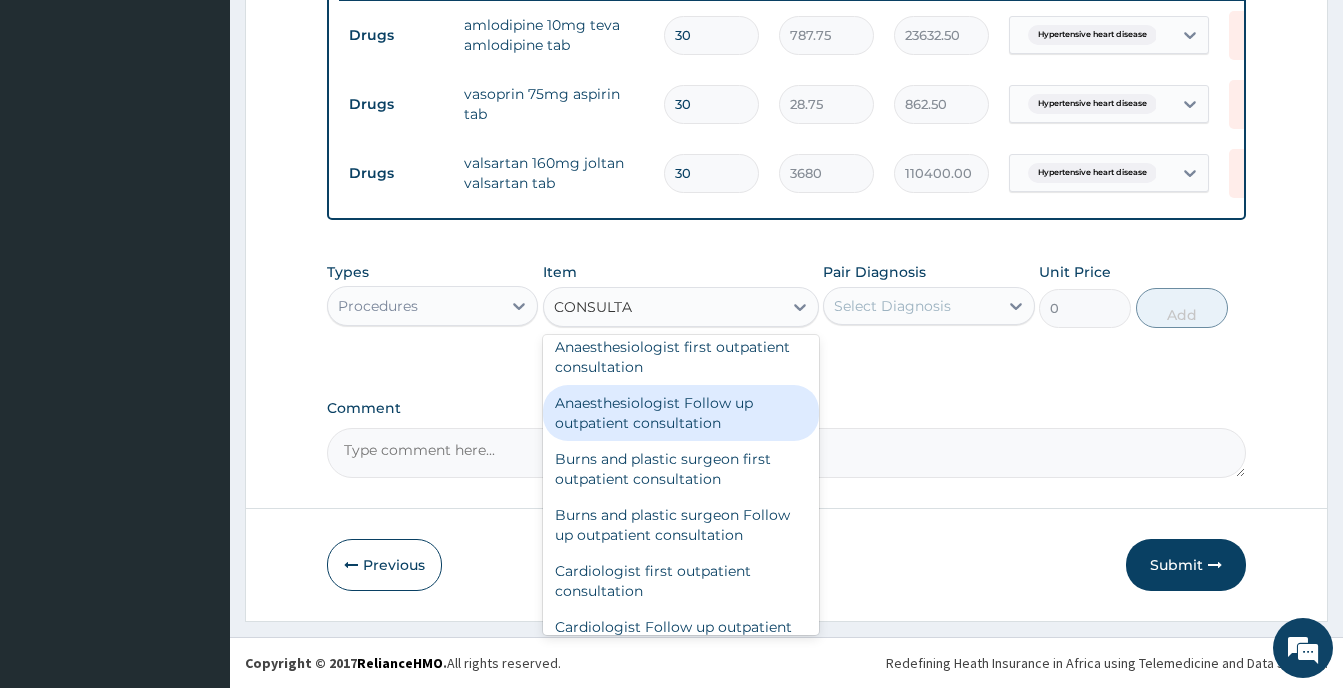 scroll, scrollTop: 0, scrollLeft: 0, axis: both 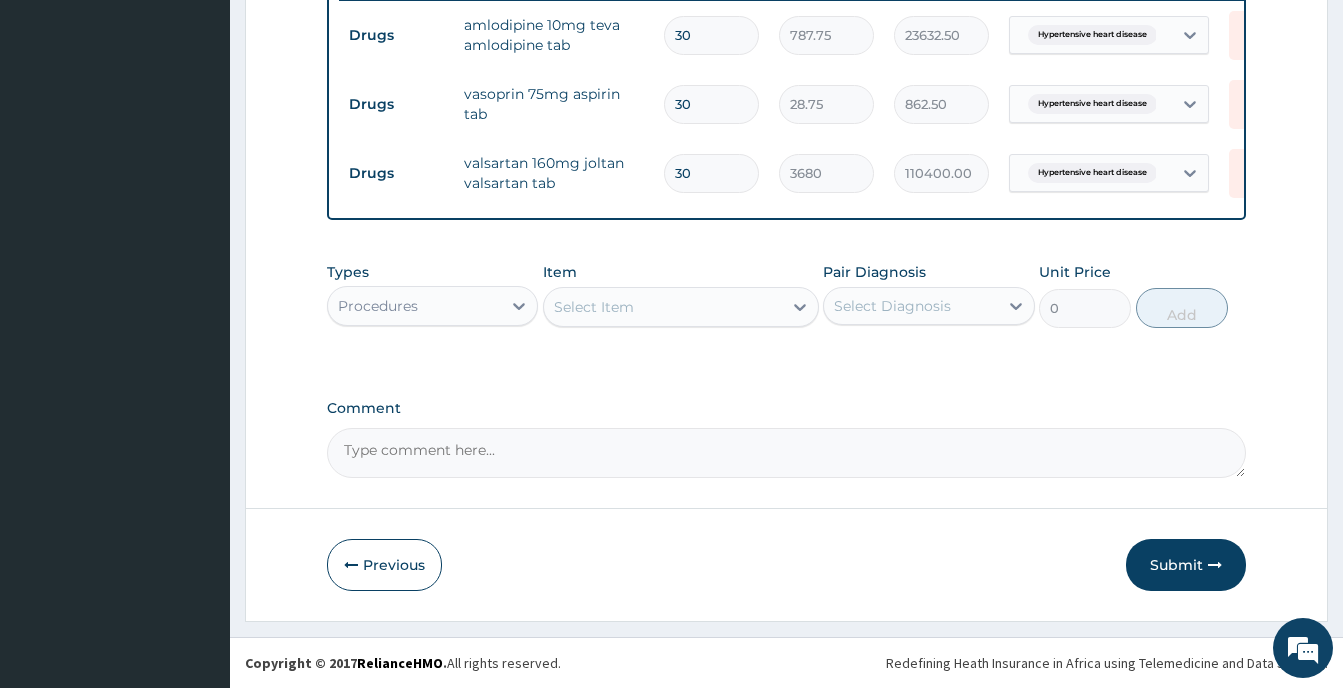 click on "Select Item" at bounding box center [663, 307] 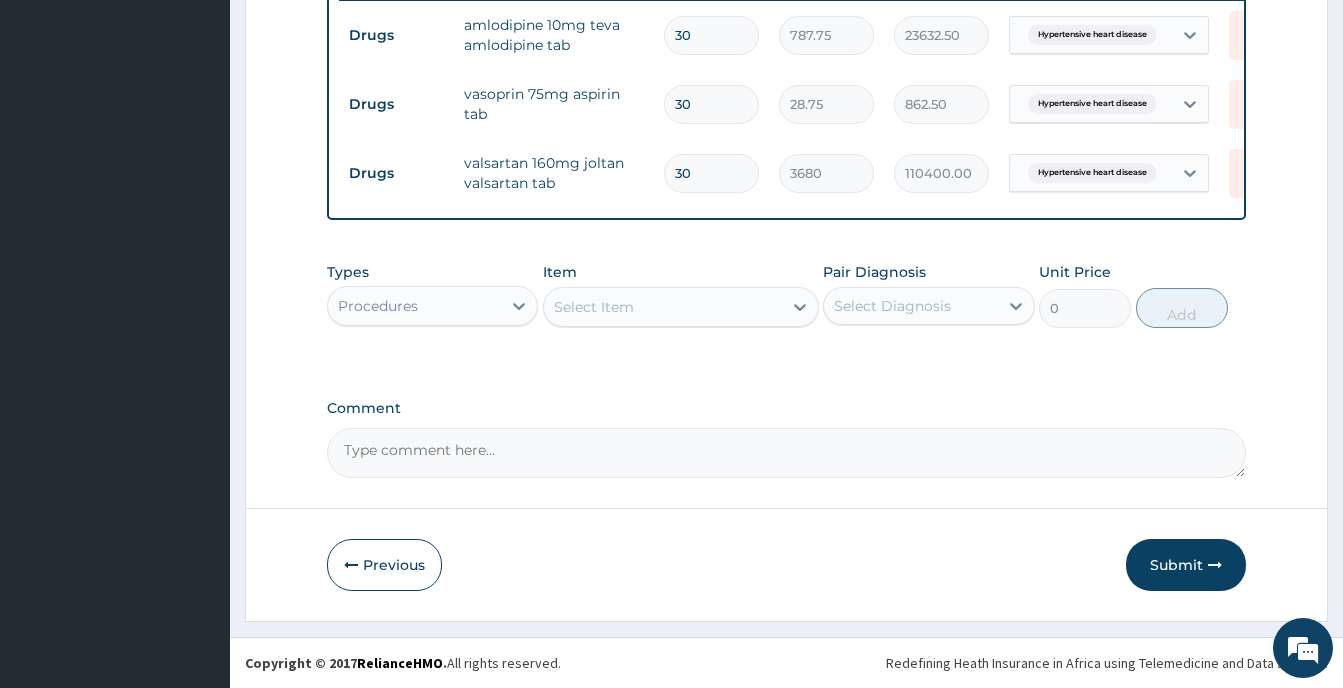 click on "Select Item" at bounding box center [663, 307] 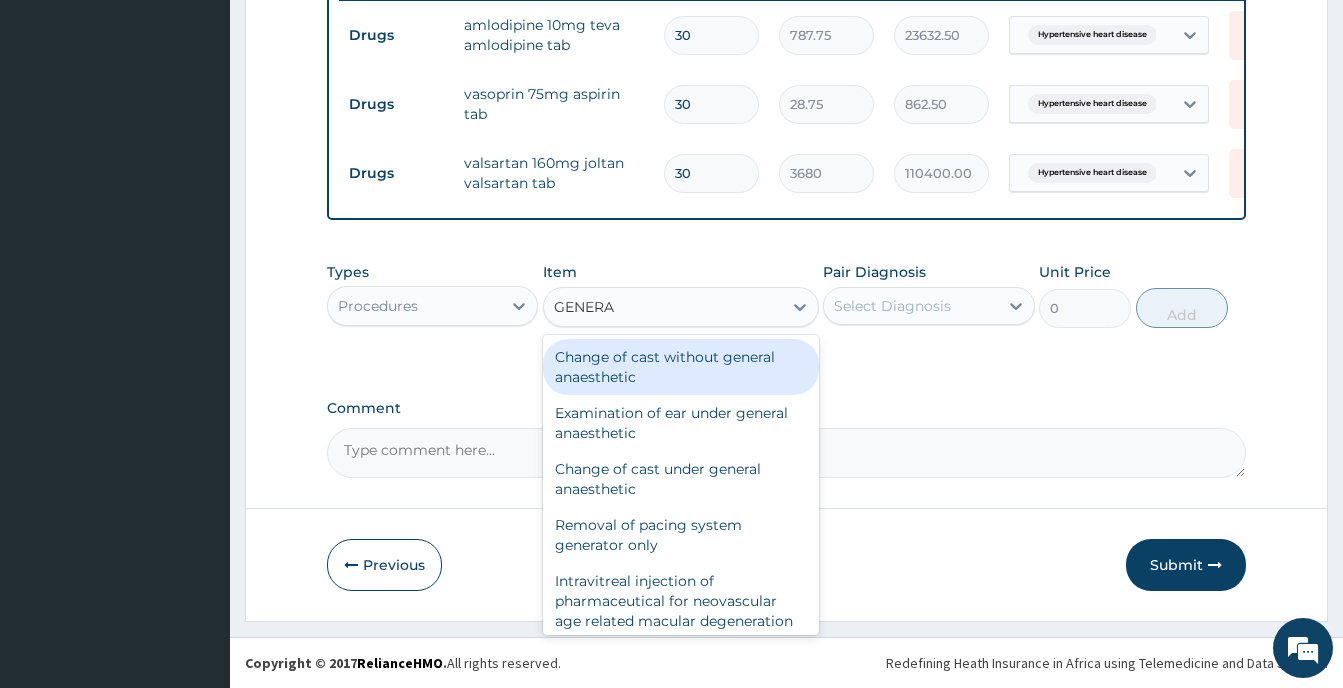 type on "GENERAL" 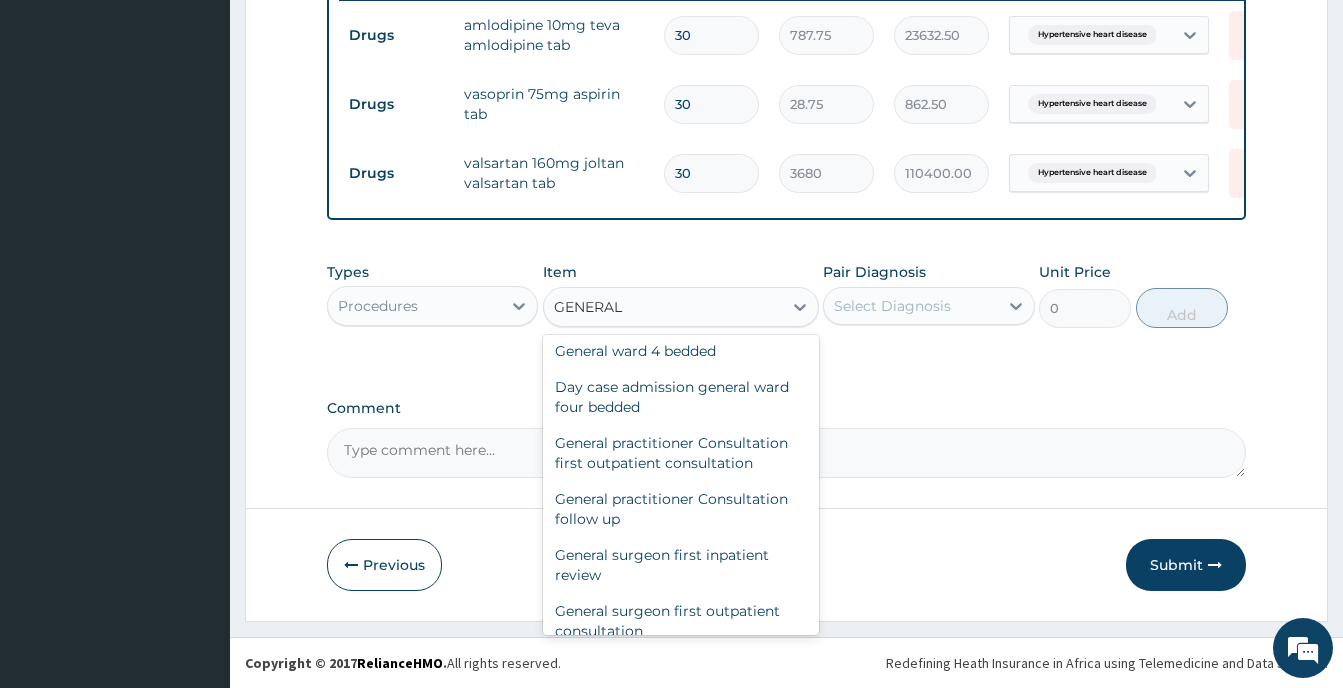 scroll, scrollTop: 200, scrollLeft: 0, axis: vertical 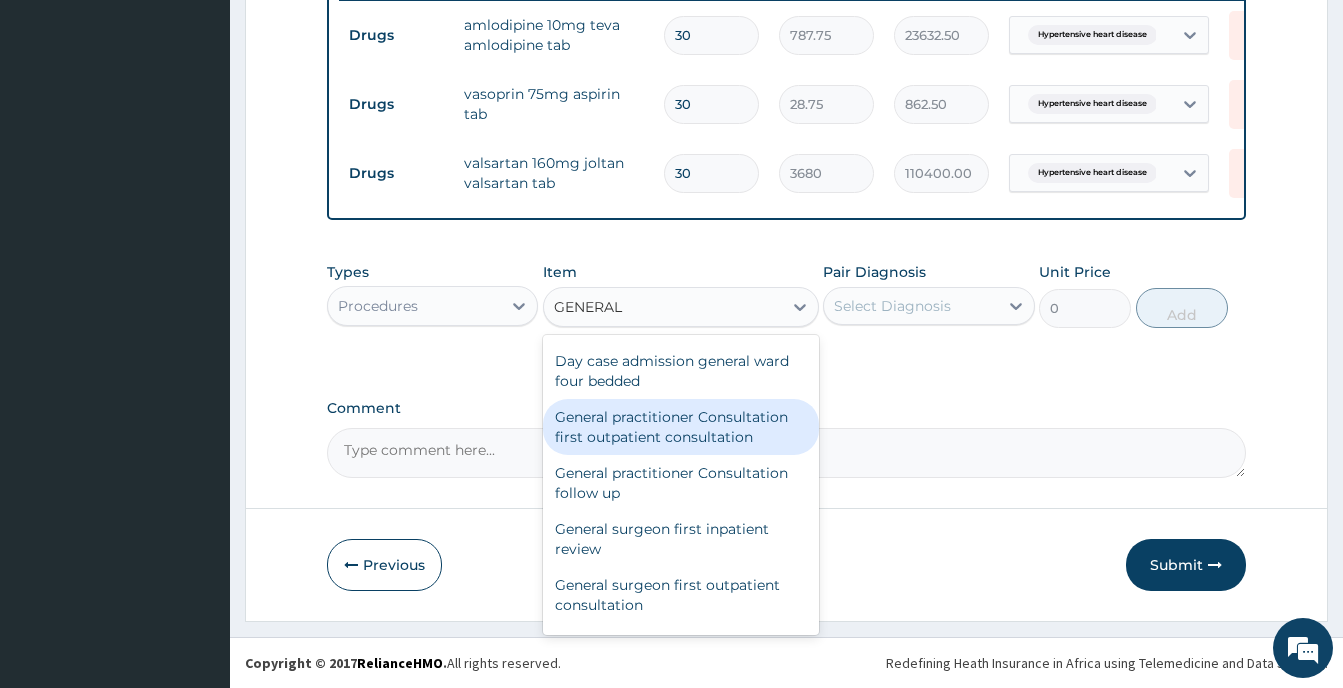click on "General practitioner Consultation first outpatient consultation" at bounding box center (681, 427) 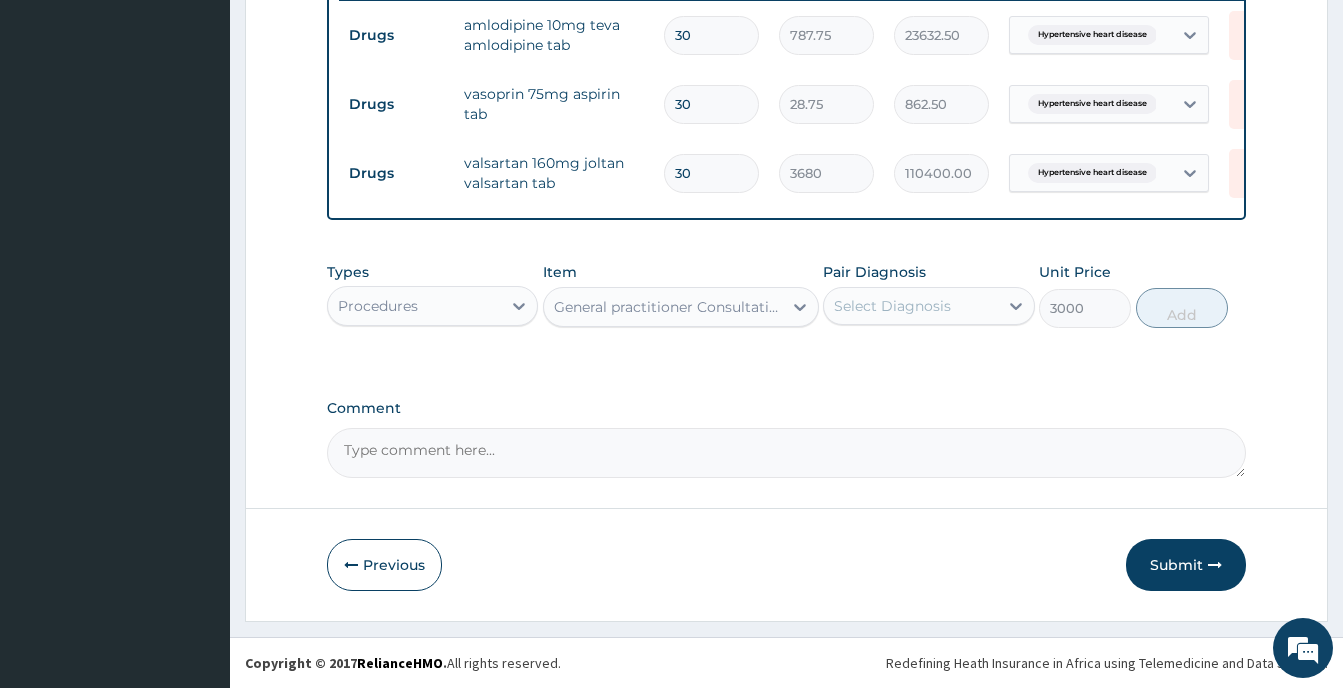 click on "Select Diagnosis" at bounding box center [892, 306] 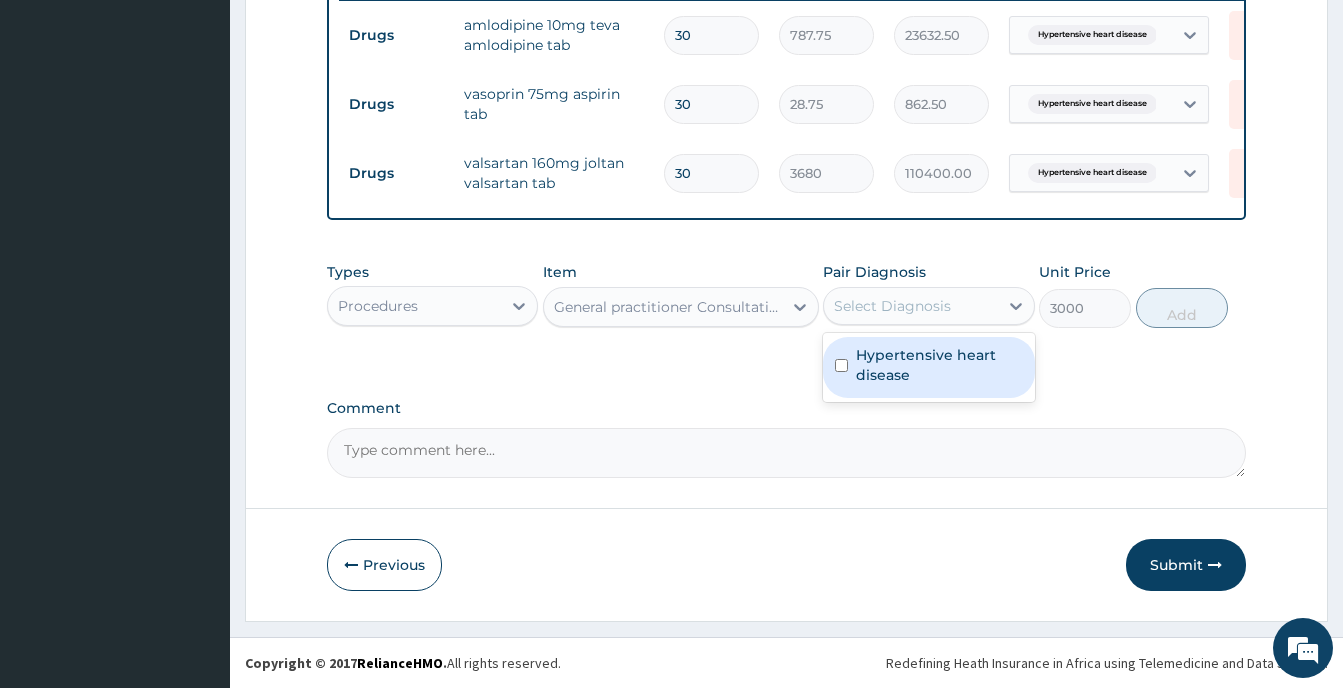 click on "Hypertensive heart disease" at bounding box center [939, 365] 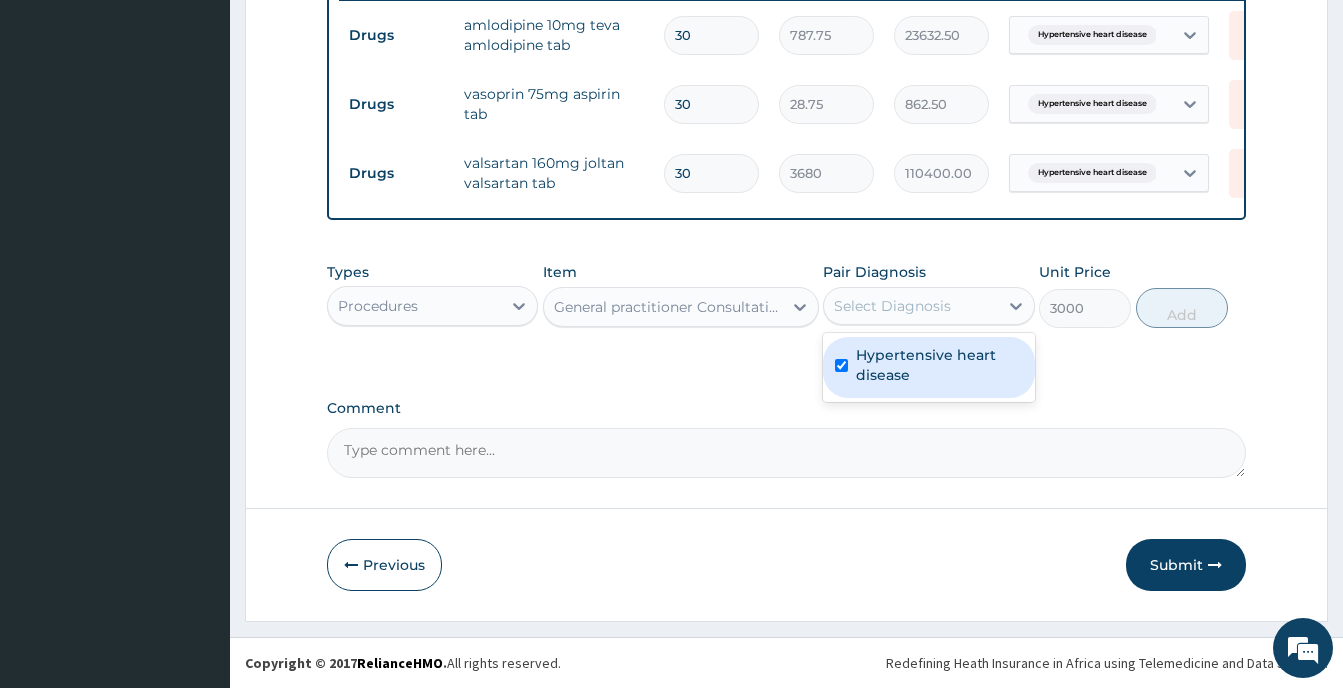 checkbox on "true" 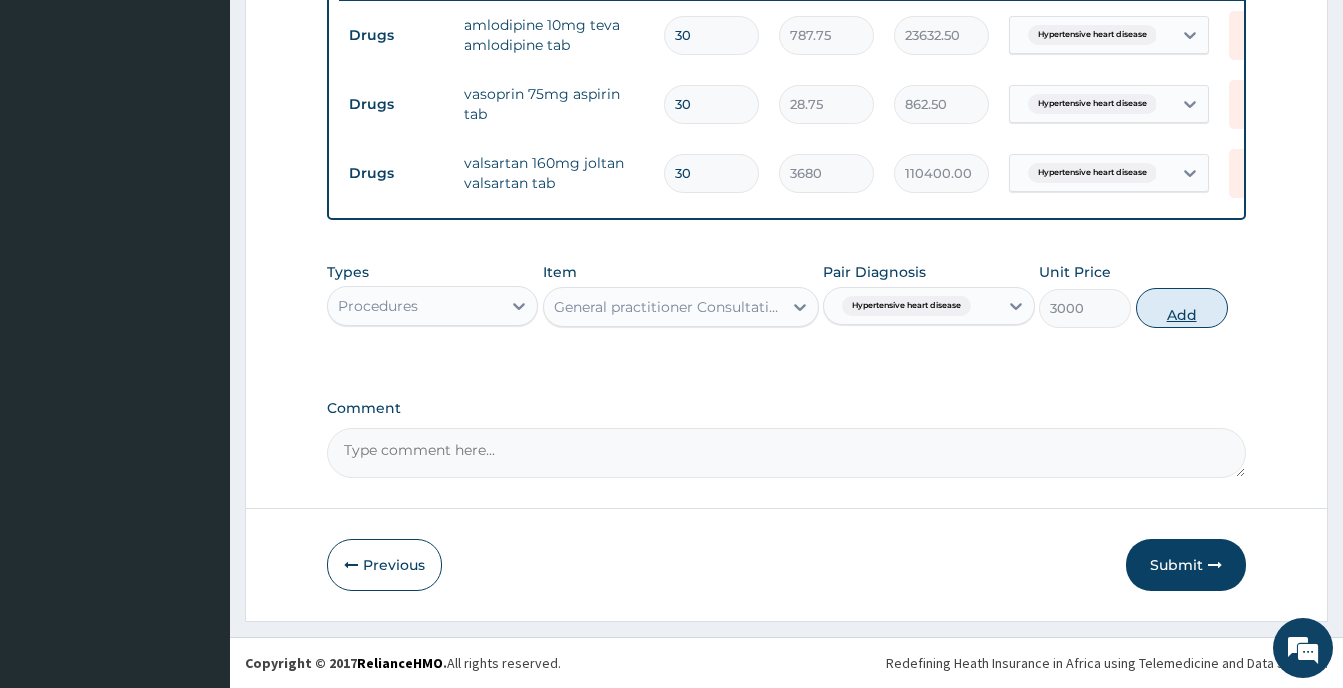 click on "Add" at bounding box center [1182, 308] 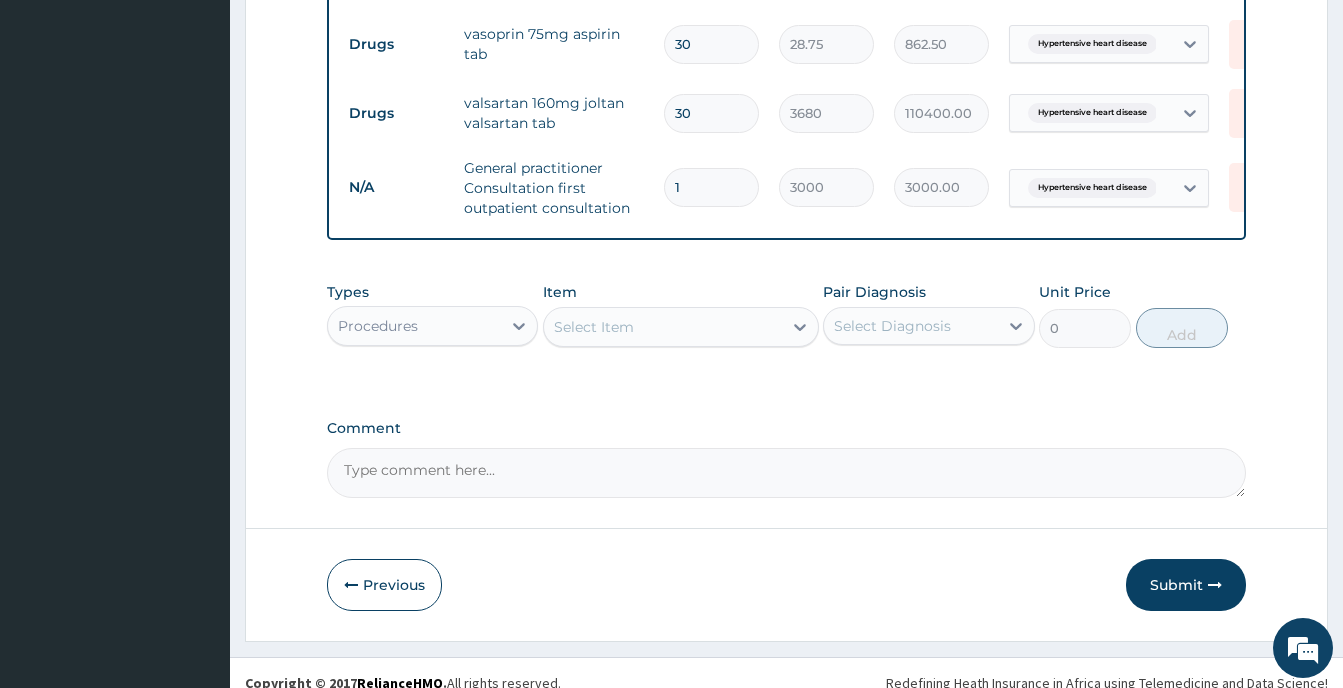 scroll, scrollTop: 892, scrollLeft: 0, axis: vertical 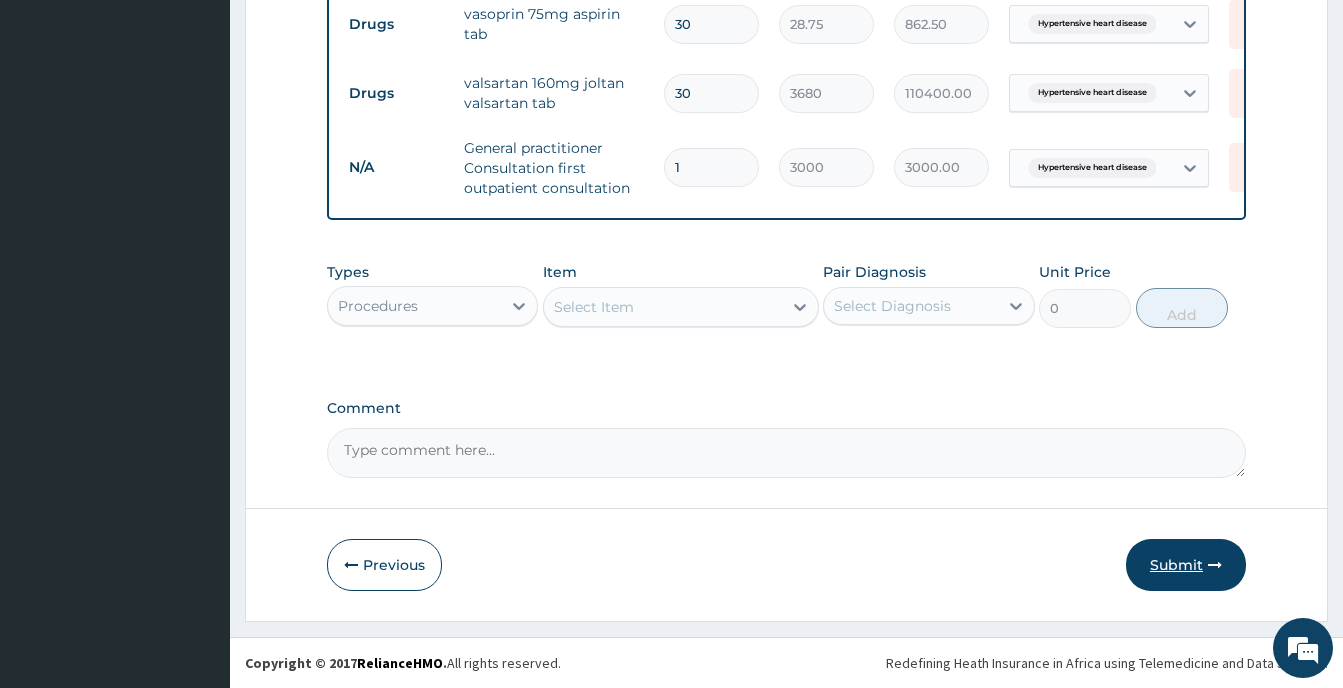 click on "Submit" at bounding box center [1186, 565] 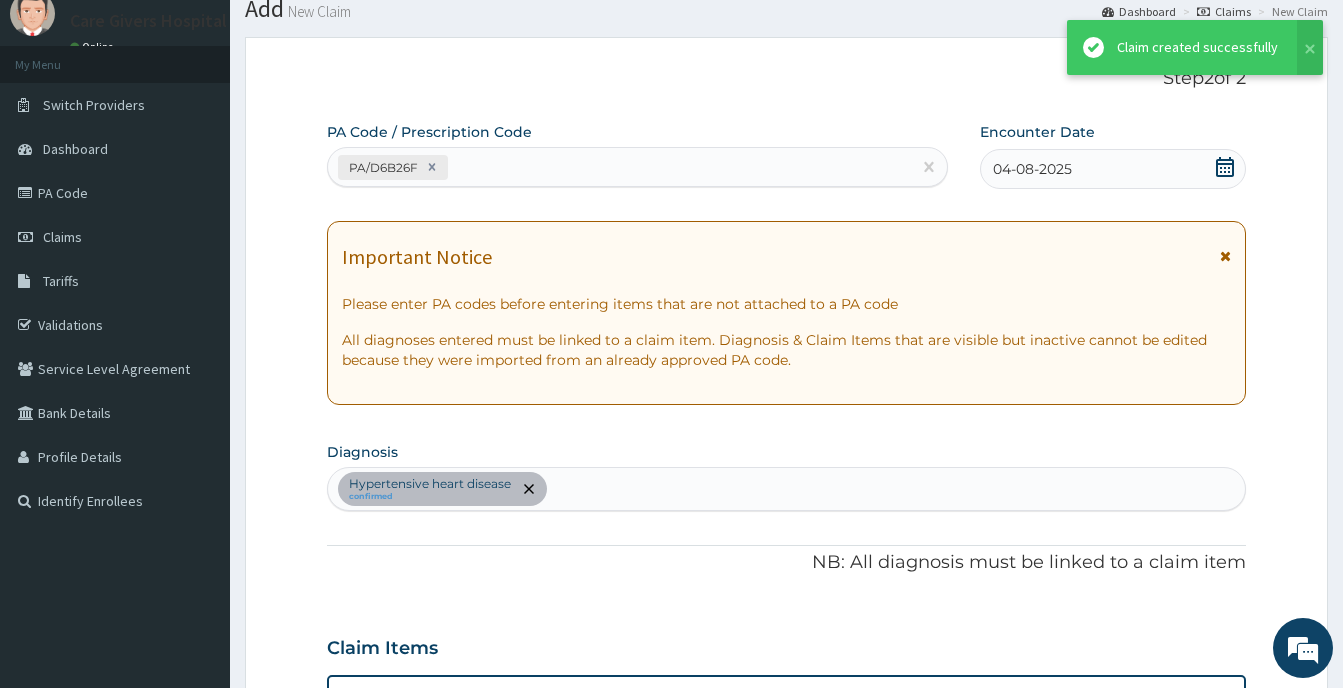 scroll, scrollTop: 892, scrollLeft: 0, axis: vertical 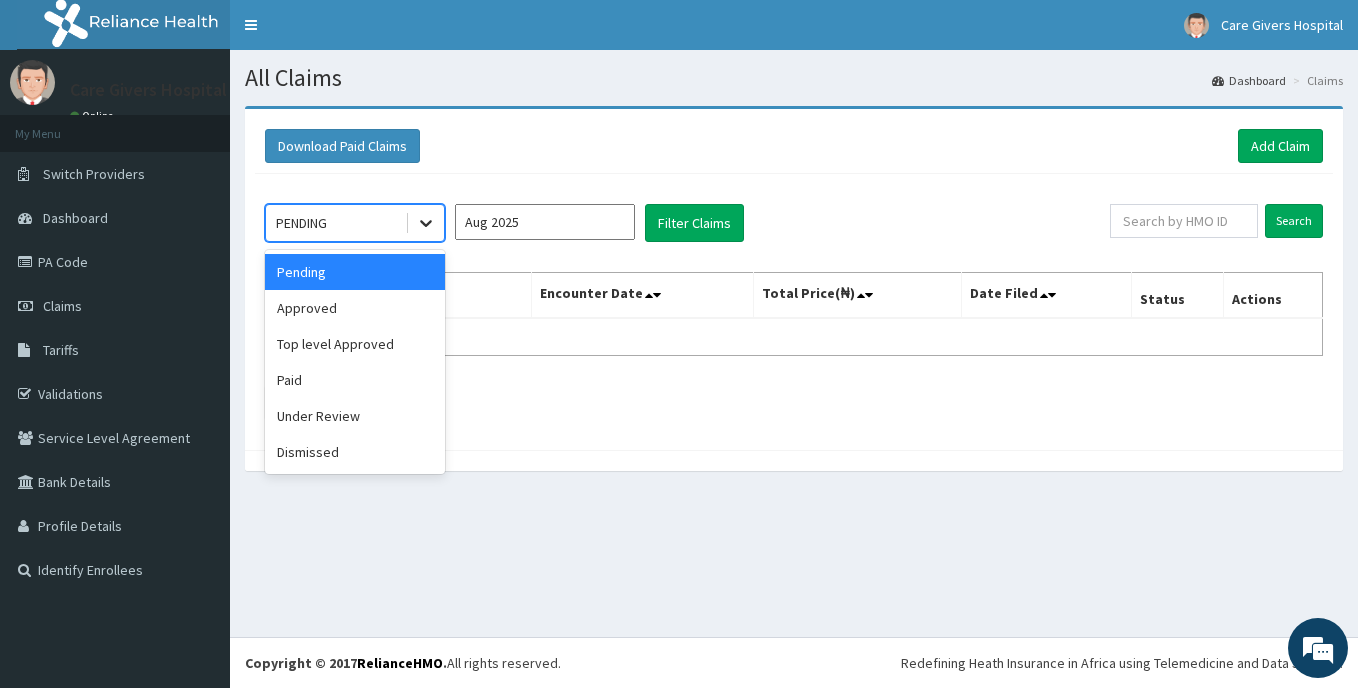 click 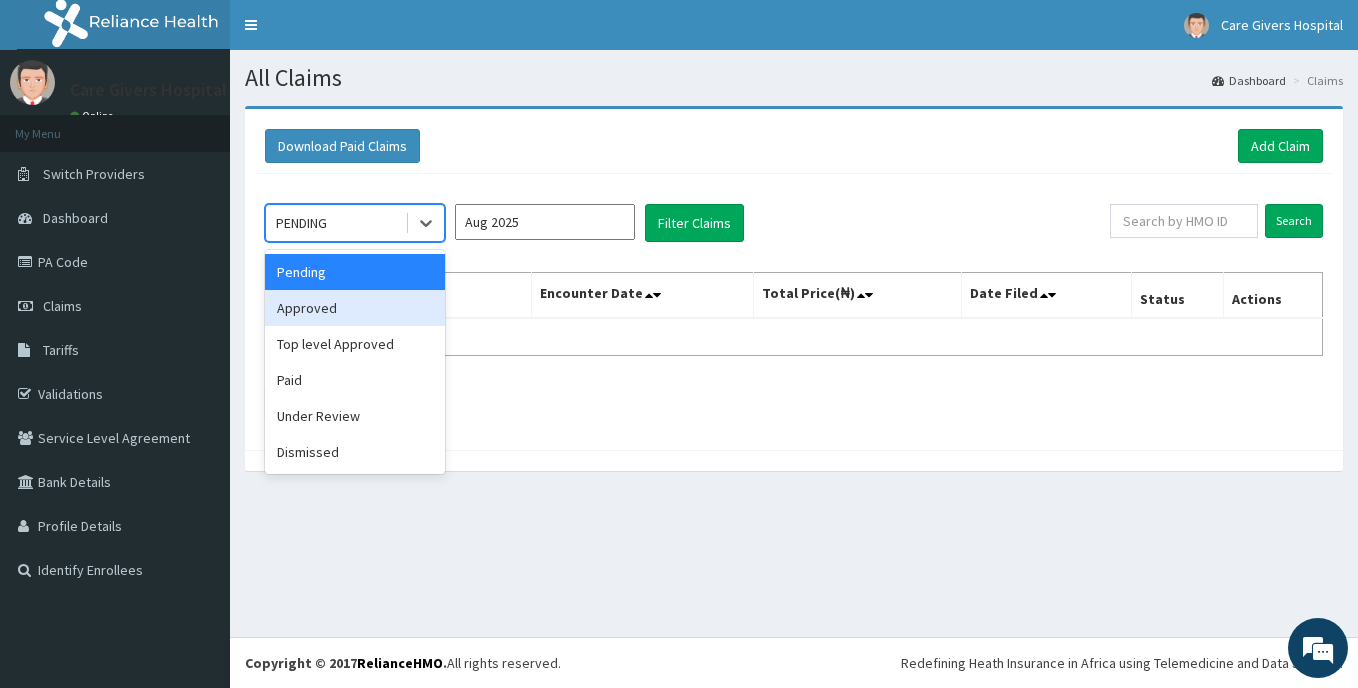 click on "Approved" at bounding box center (355, 308) 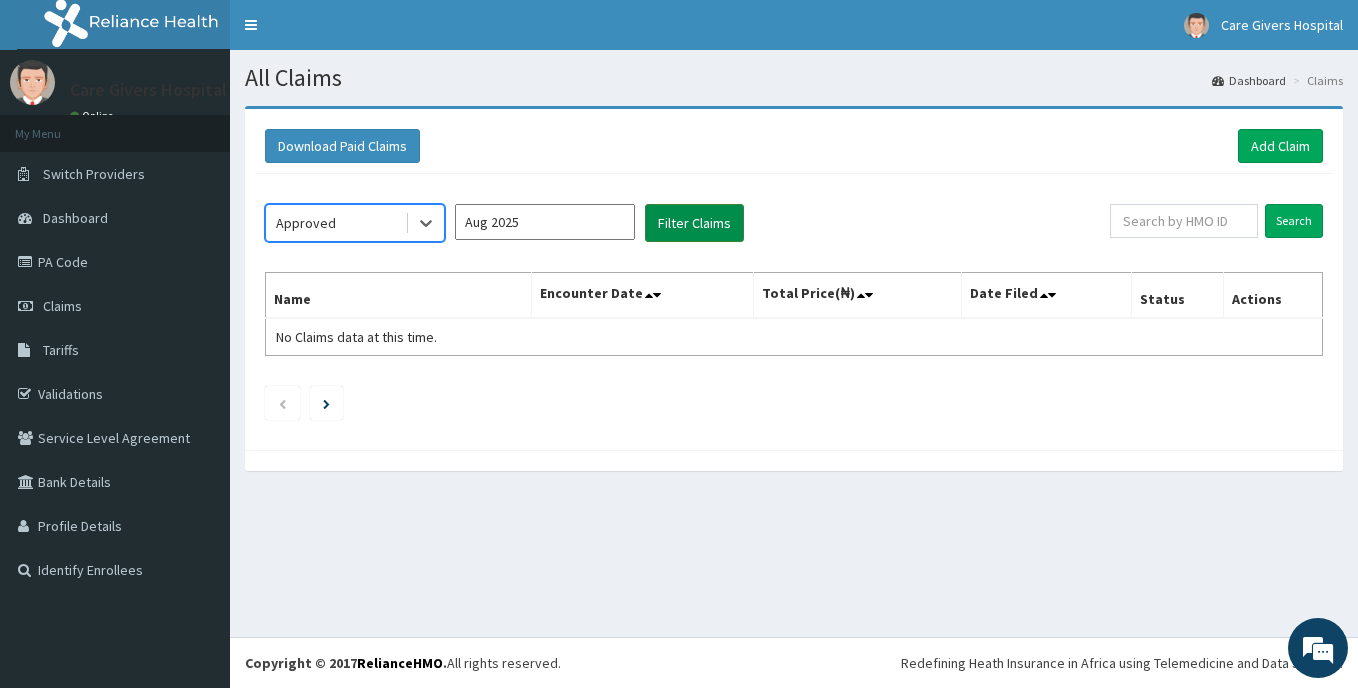 click on "Filter Claims" at bounding box center (694, 223) 